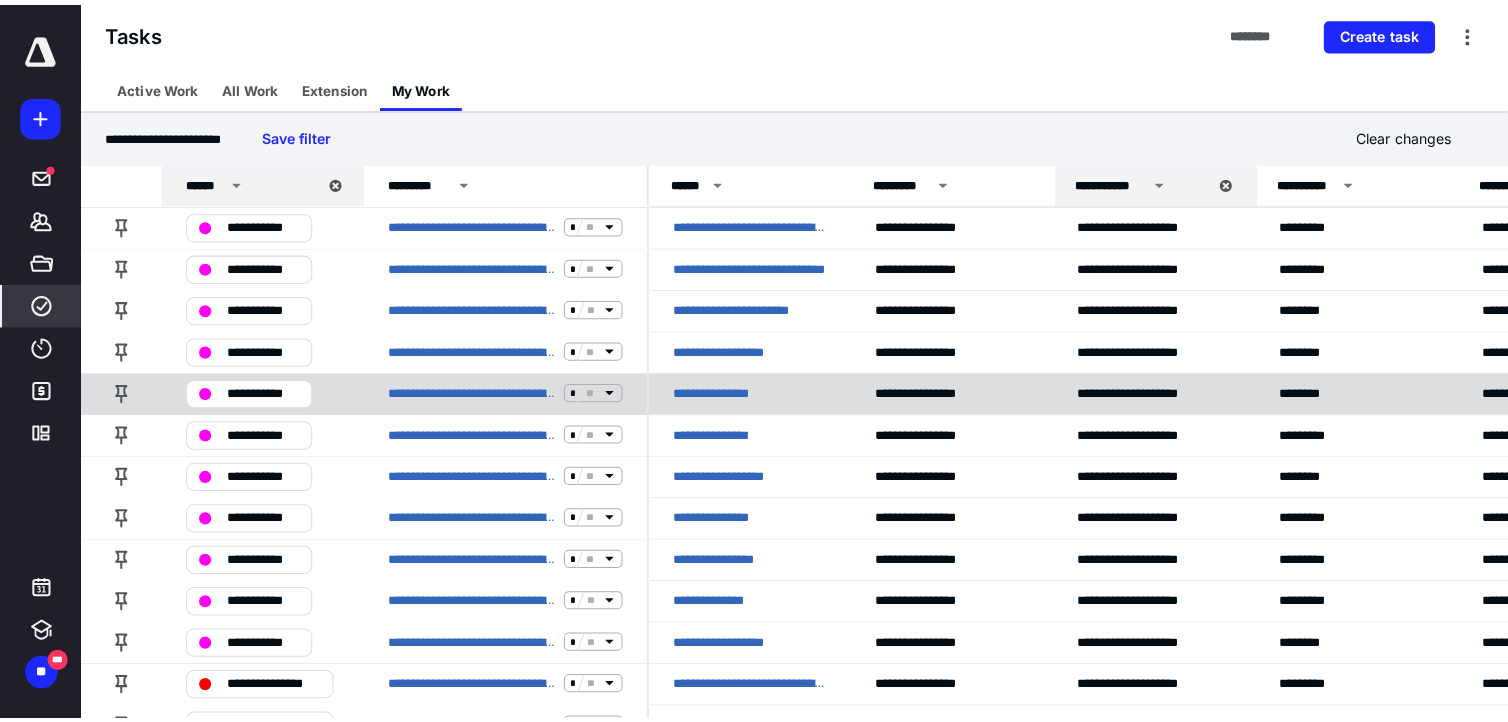 scroll, scrollTop: 0, scrollLeft: 0, axis: both 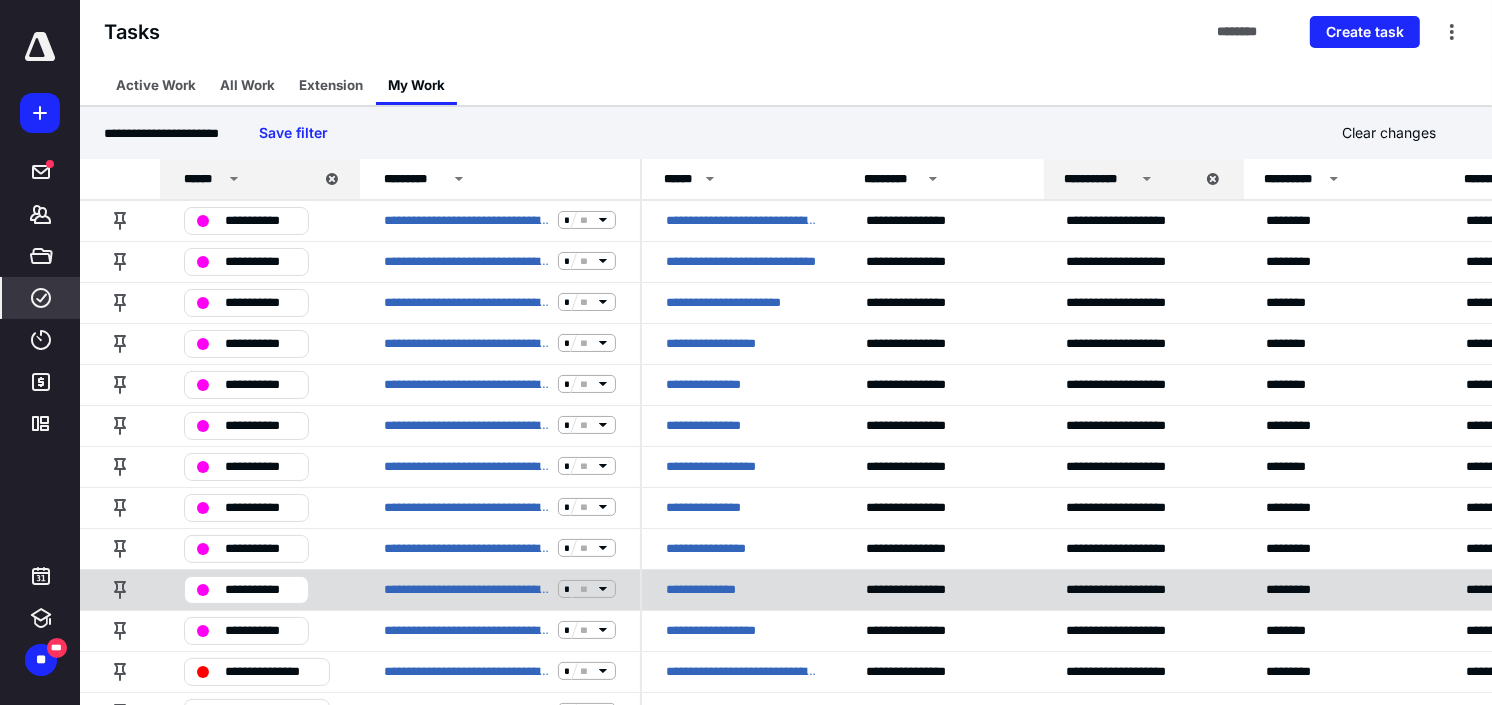 click on "**********" at bounding box center (714, 589) 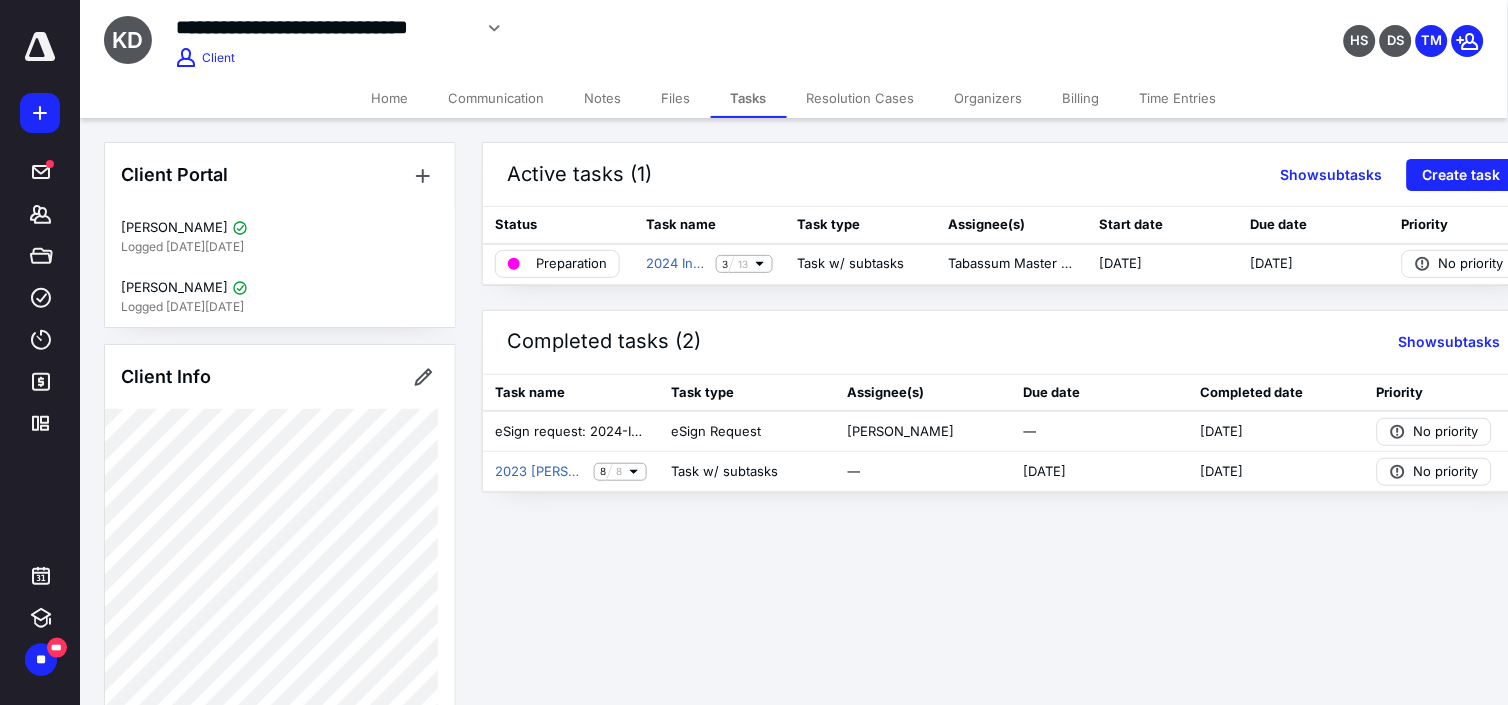 click on "Files" at bounding box center [676, 98] 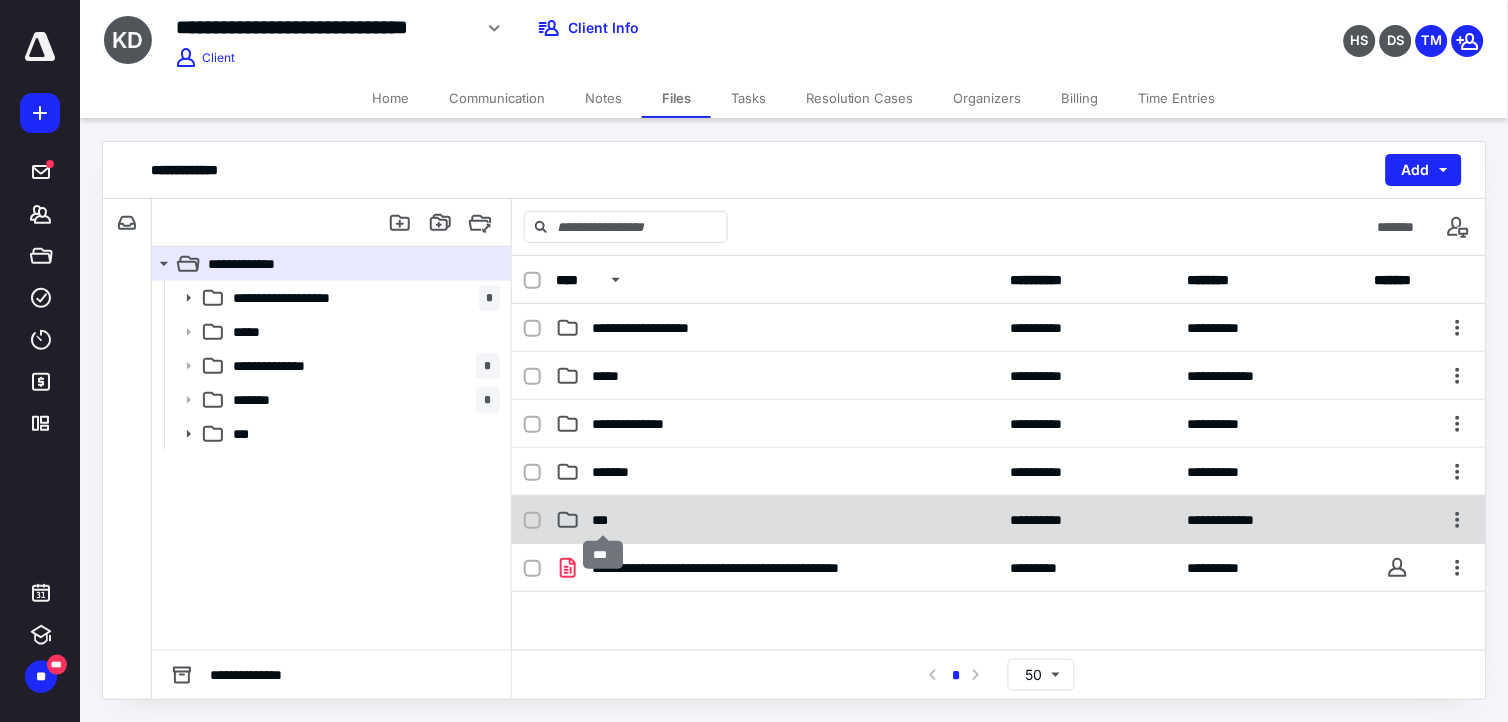 click on "***" at bounding box center (604, 520) 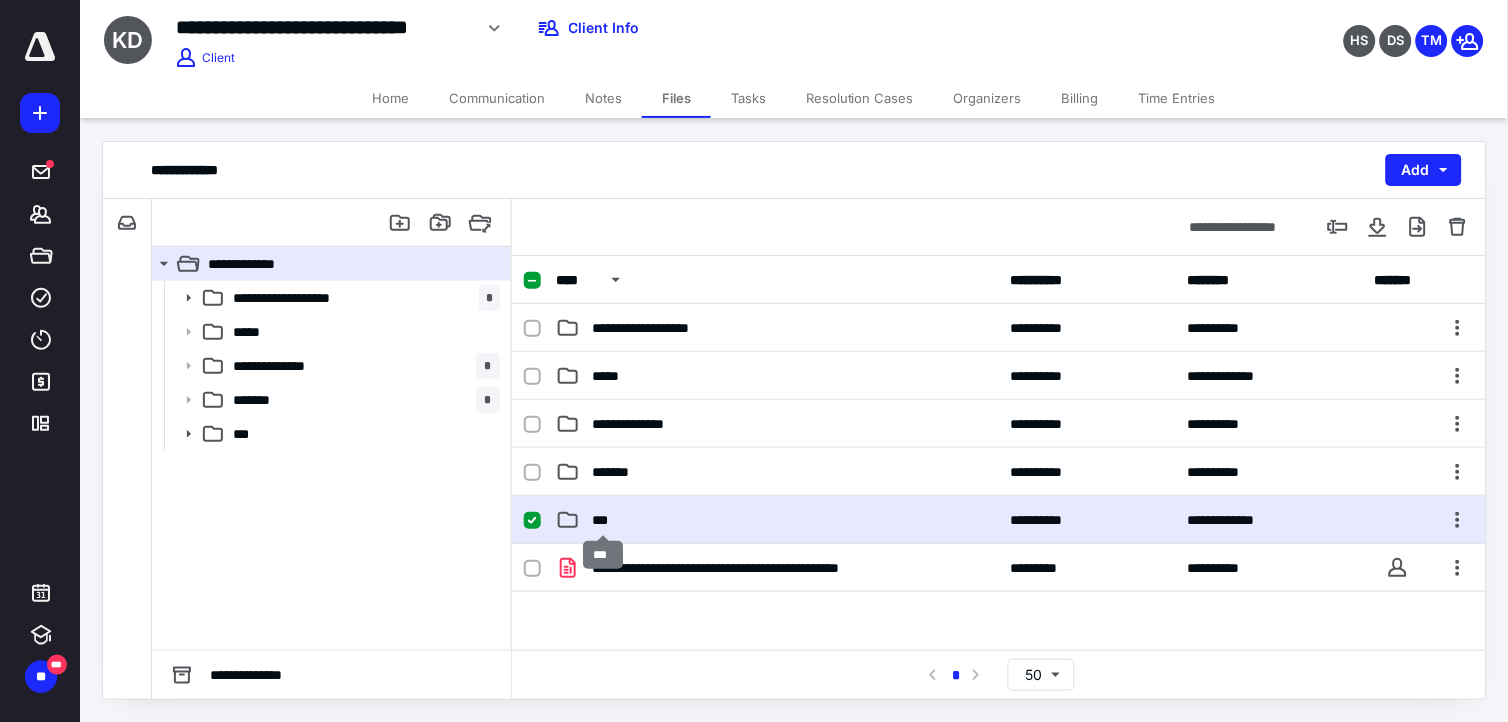 click on "***" at bounding box center (604, 520) 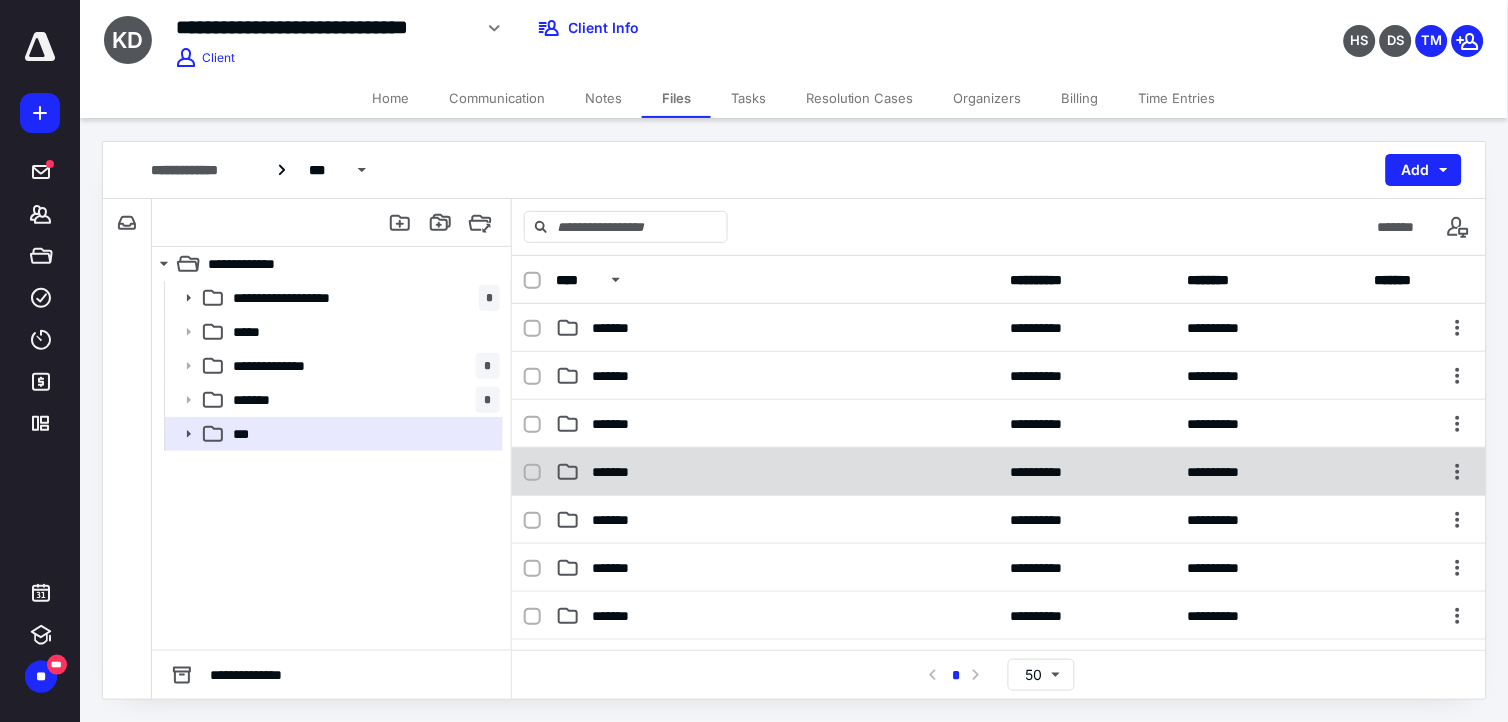 scroll, scrollTop: 111, scrollLeft: 0, axis: vertical 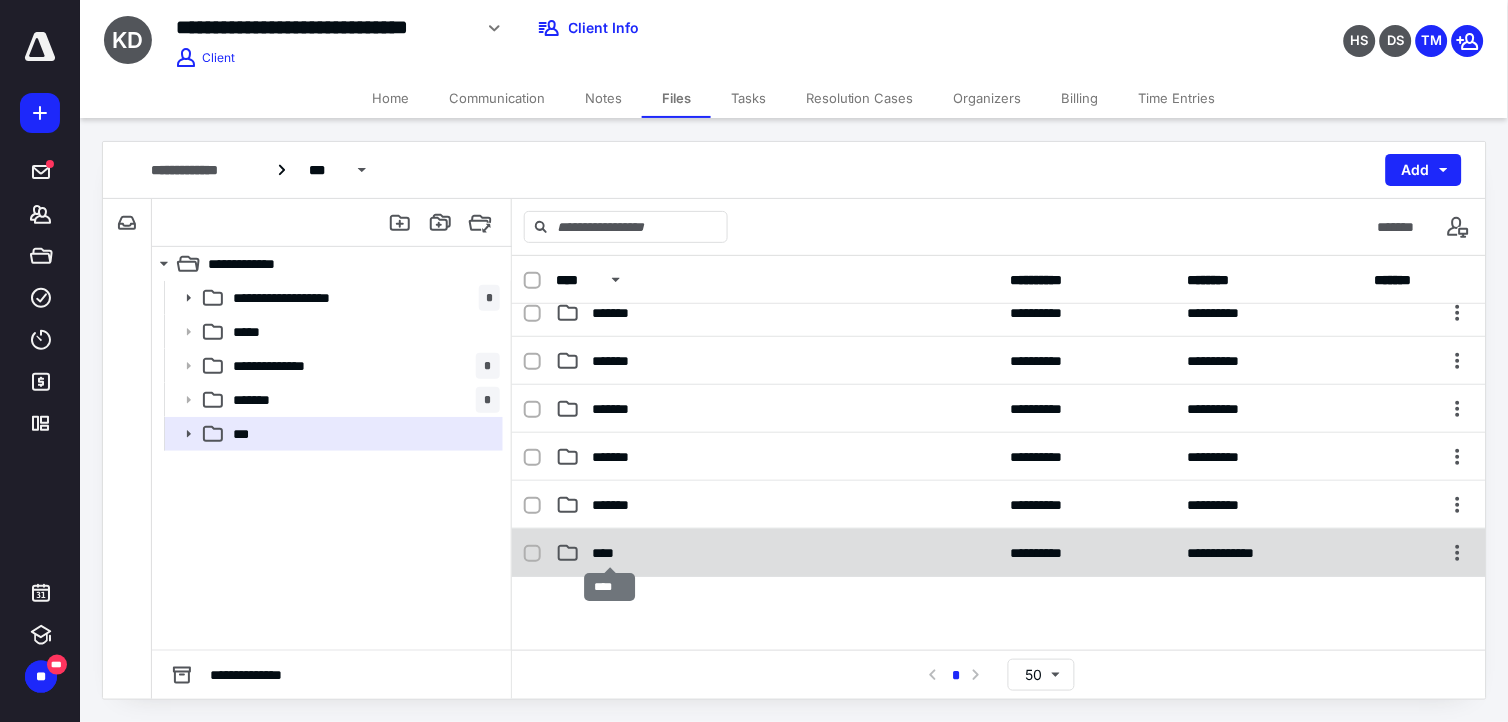 click on "****" at bounding box center (610, 553) 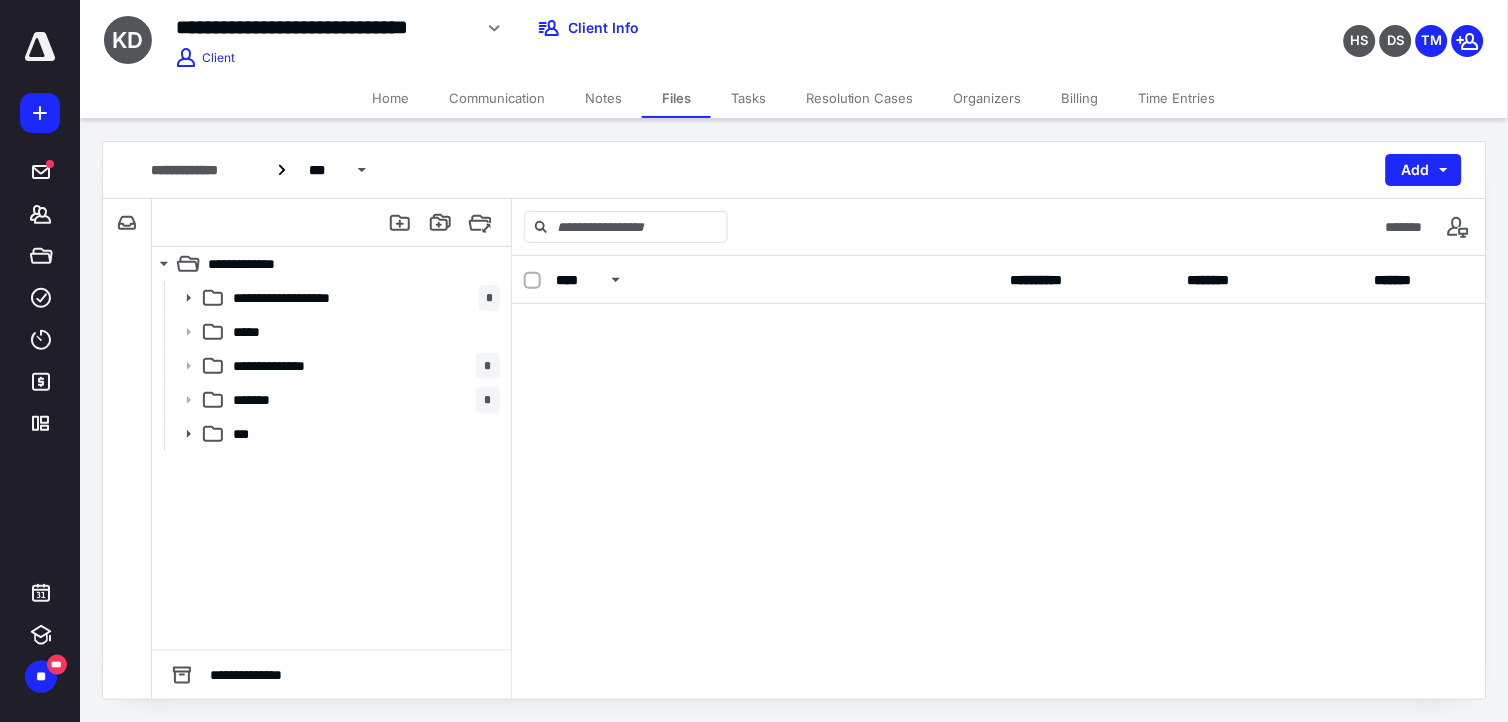 scroll, scrollTop: 0, scrollLeft: 0, axis: both 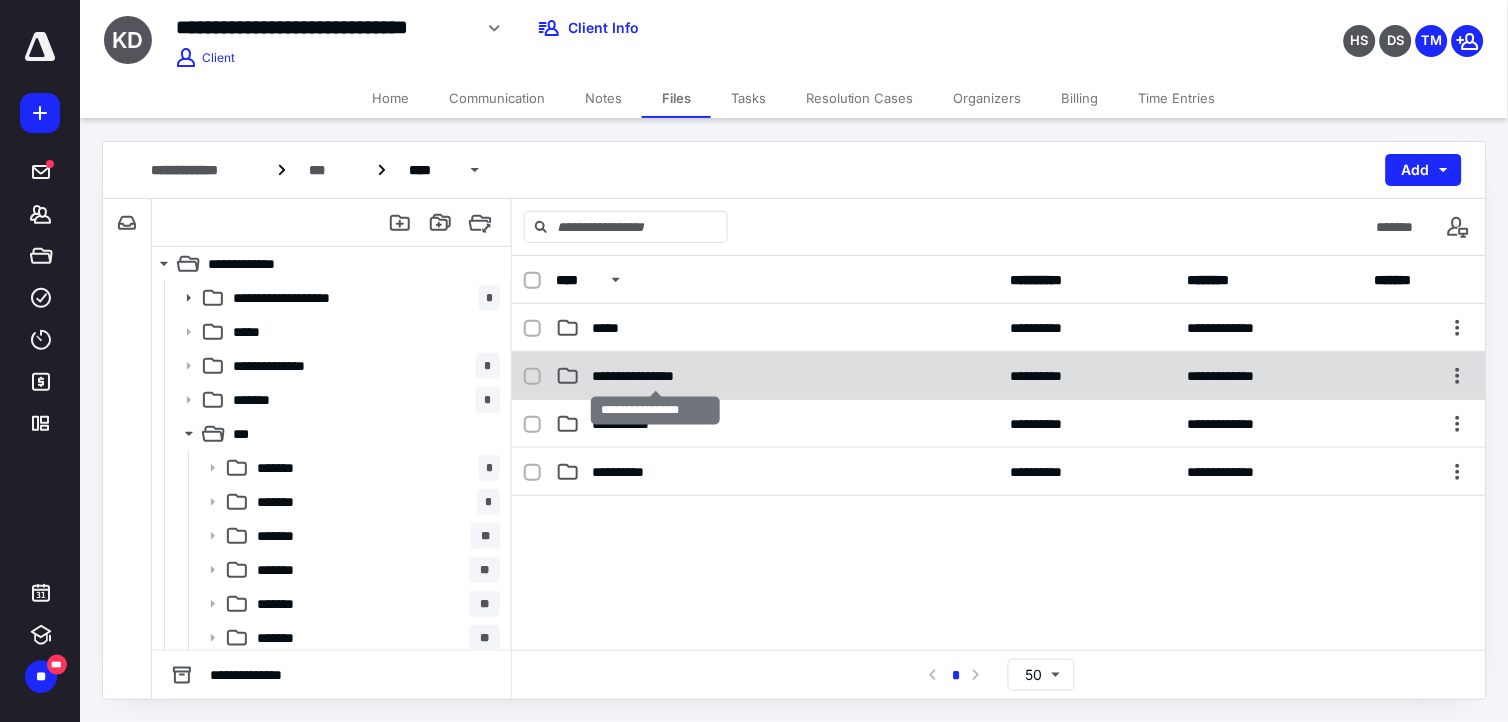 click on "**********" at bounding box center (655, 376) 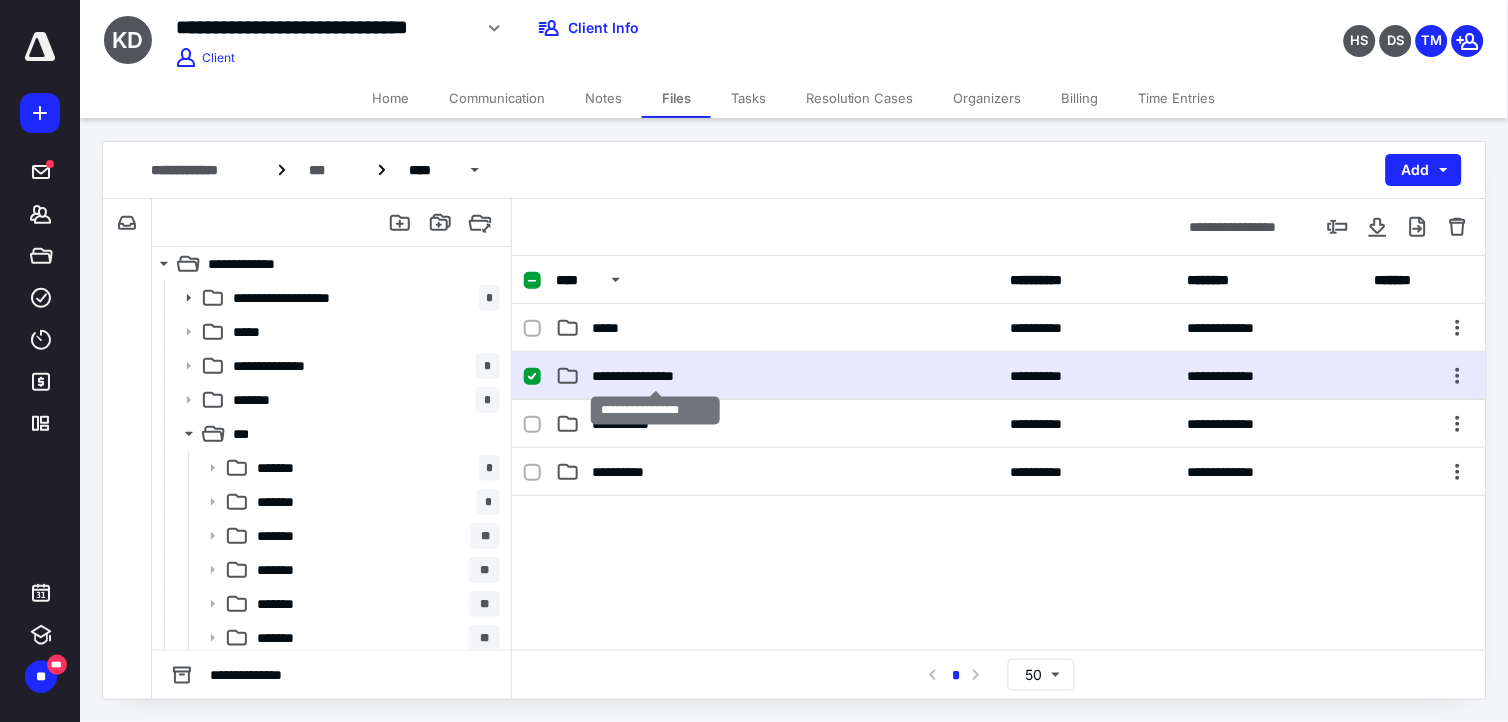 click on "**********" at bounding box center [655, 376] 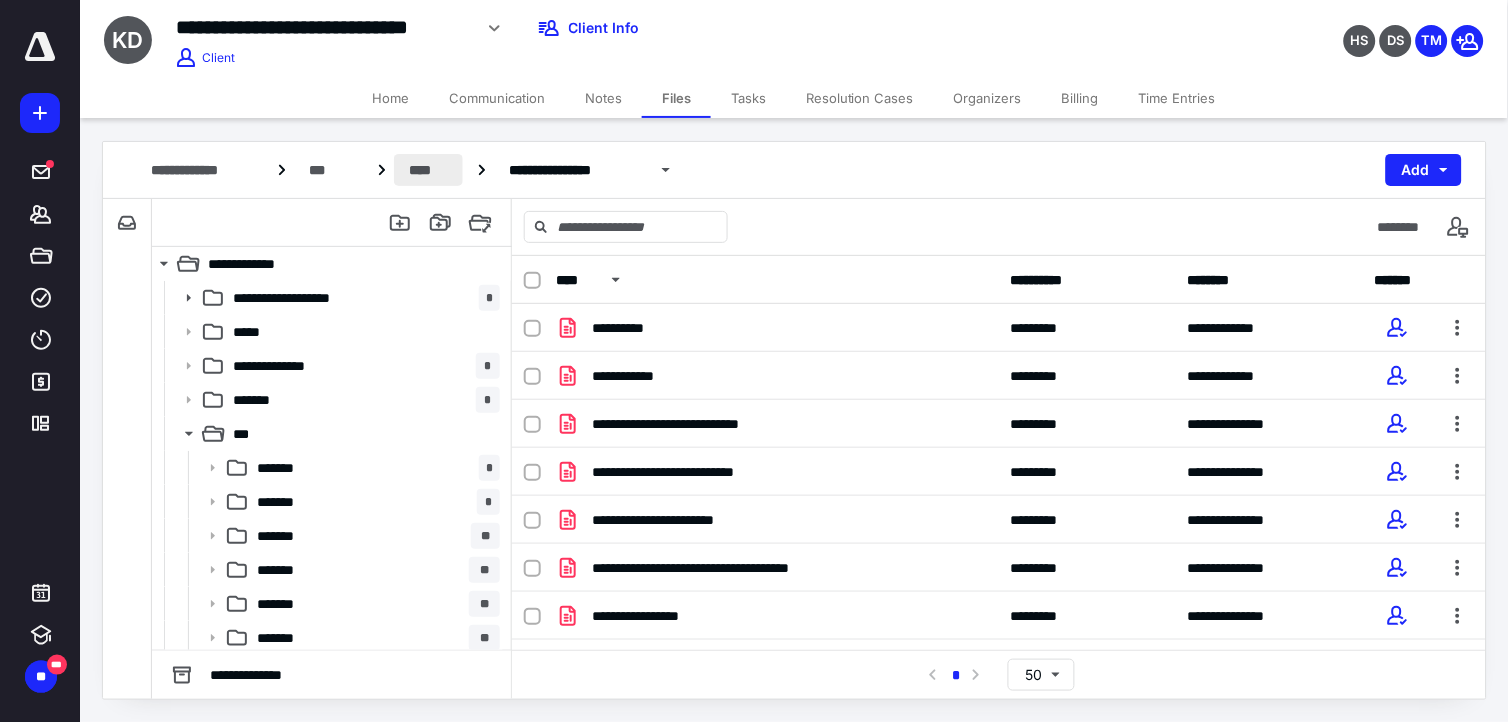 click on "****" at bounding box center (428, 170) 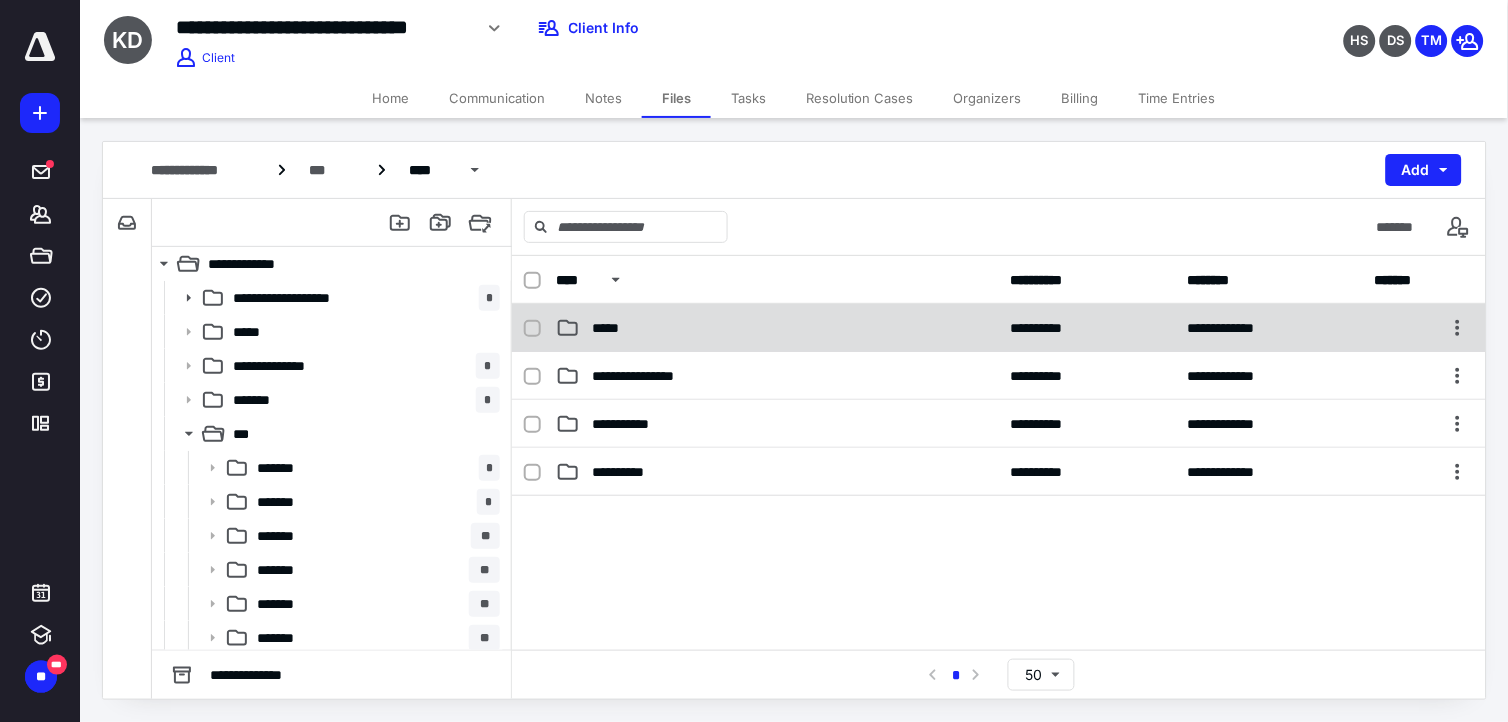 click on "*****" at bounding box center (610, 328) 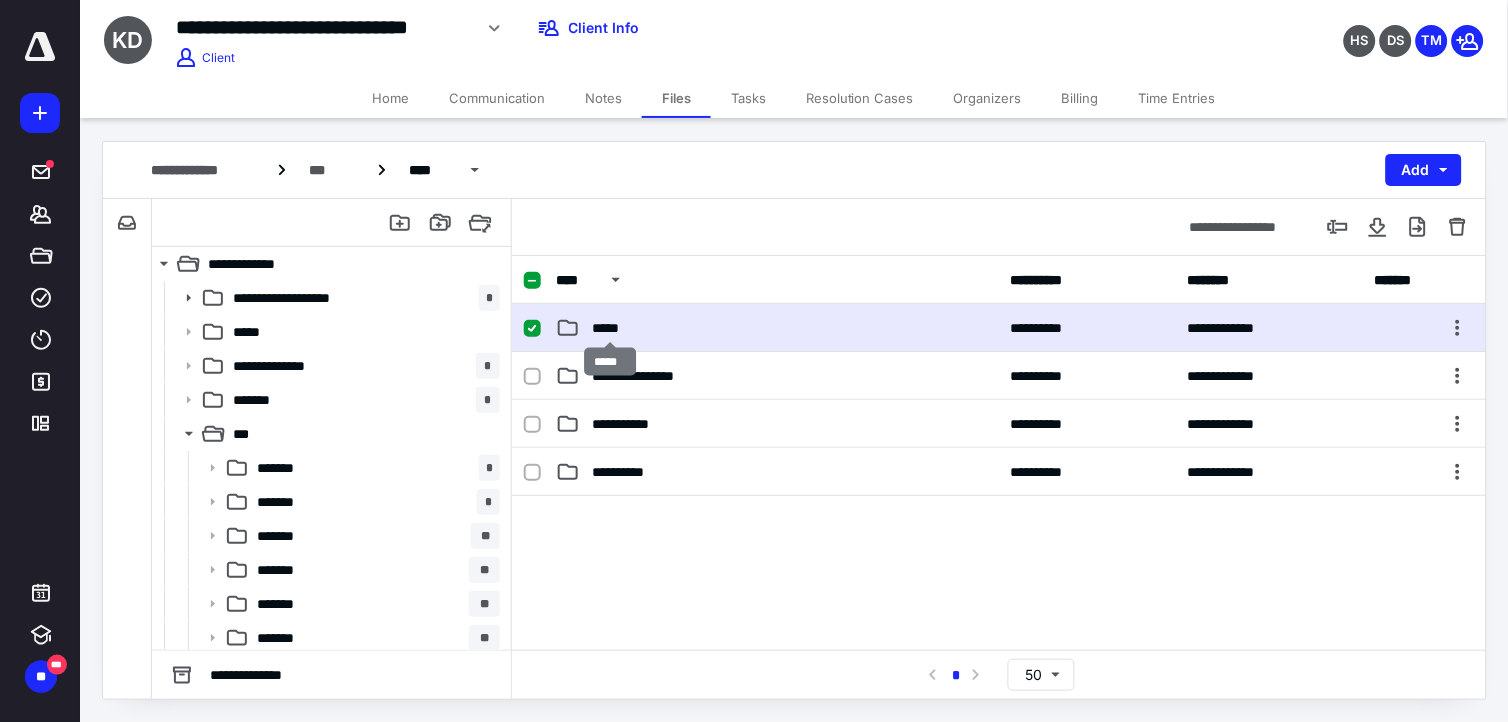 click on "*****" at bounding box center (610, 328) 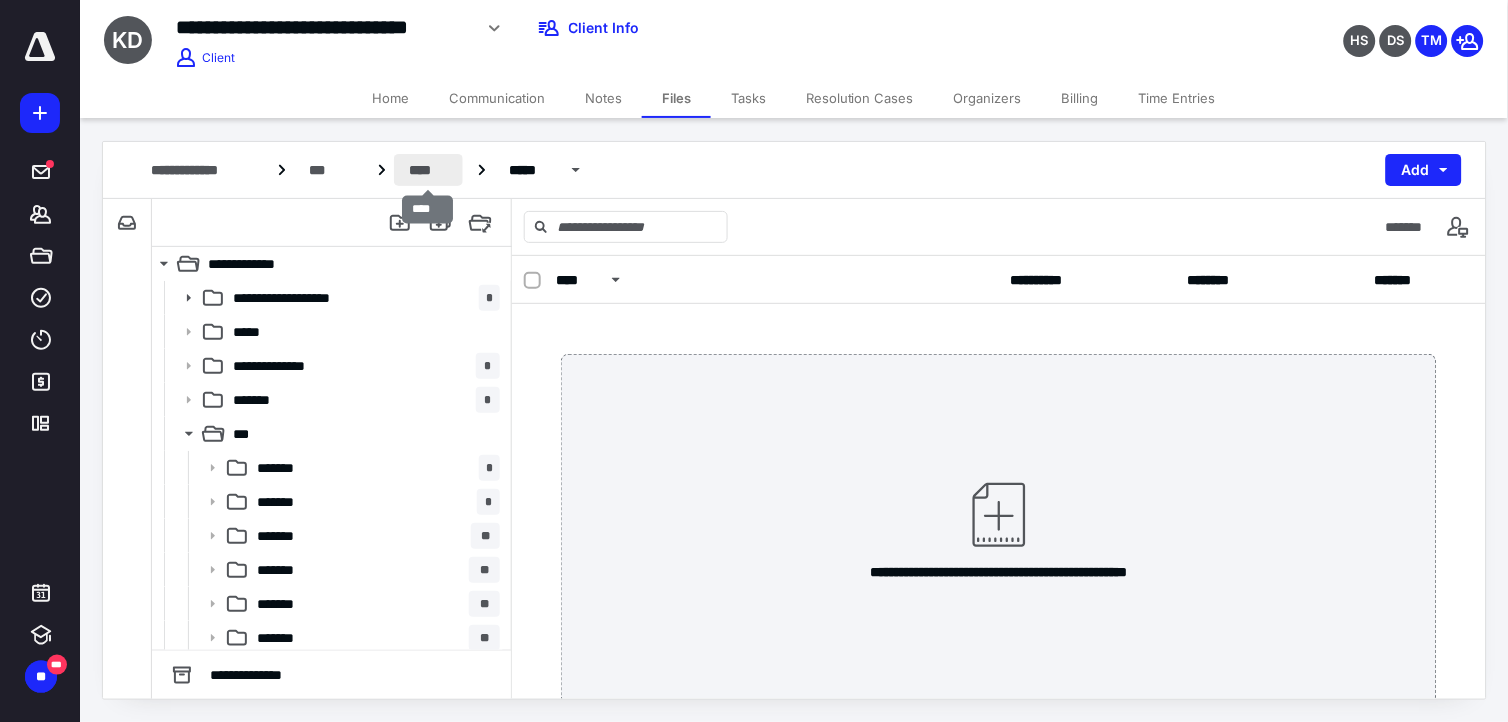 click on "****" at bounding box center (428, 170) 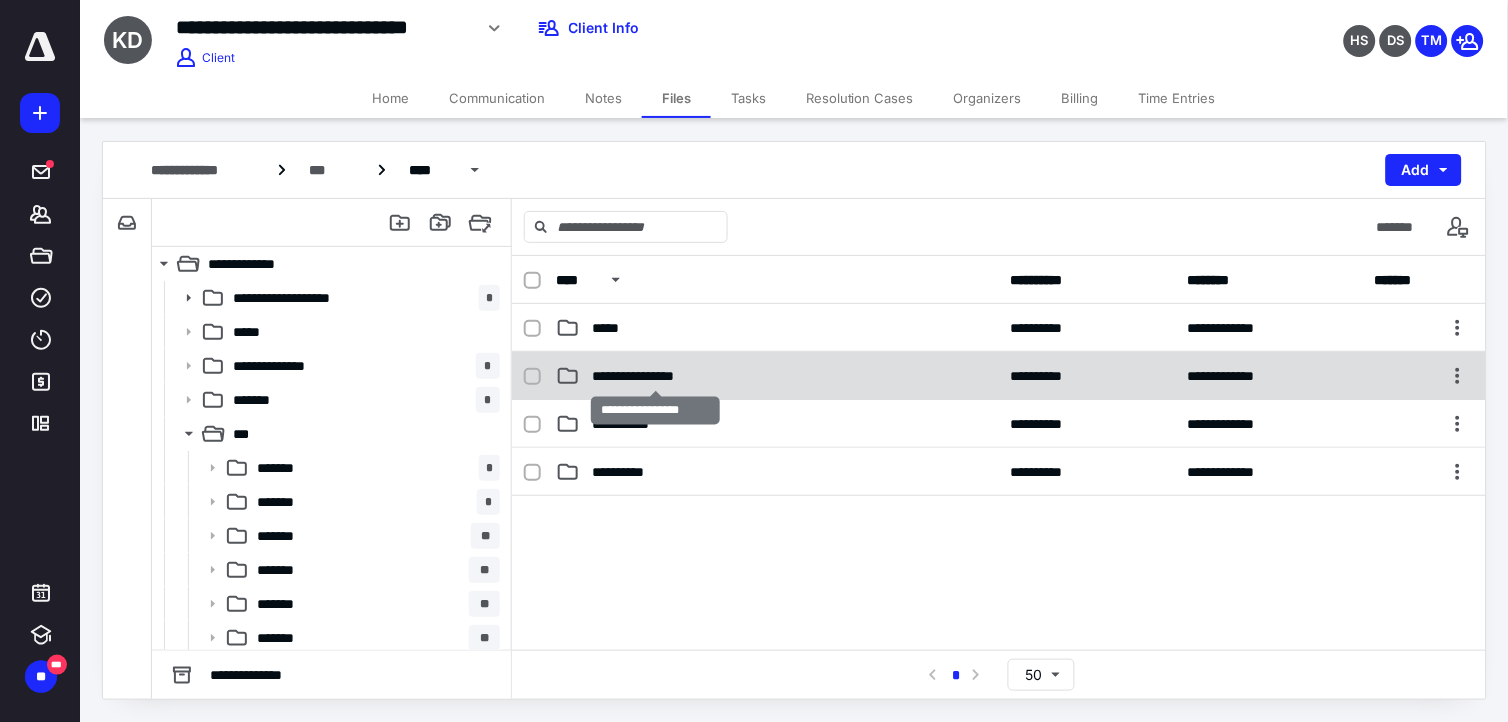 click on "**********" at bounding box center (655, 376) 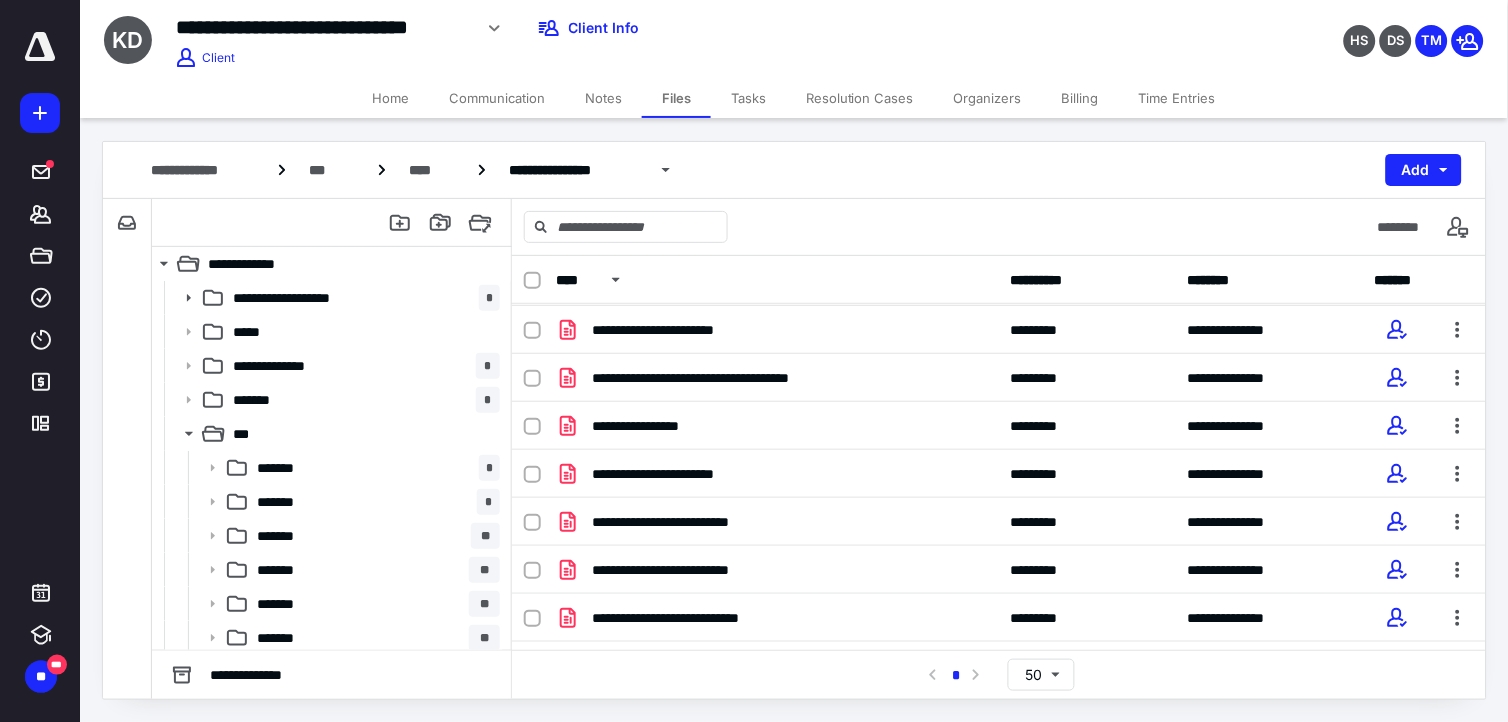 scroll, scrollTop: 0, scrollLeft: 0, axis: both 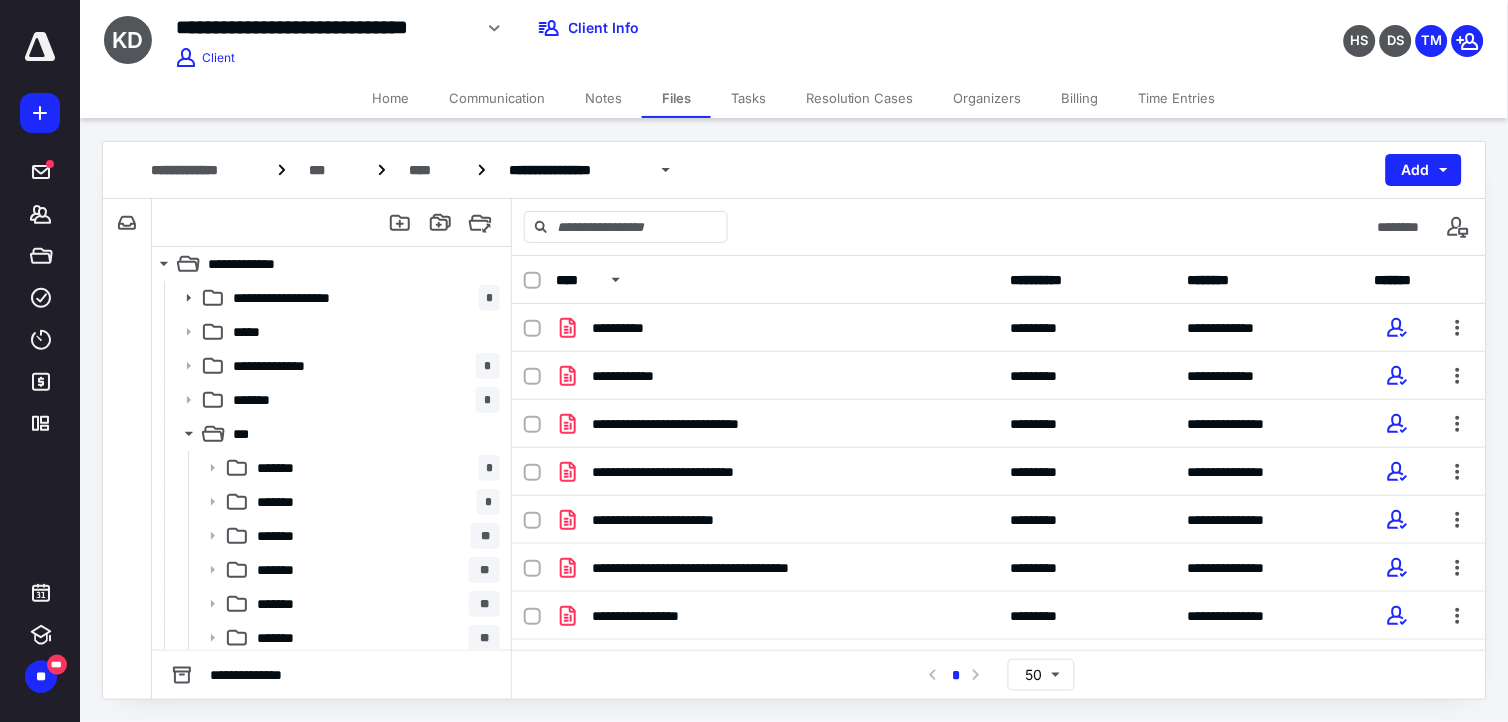 click 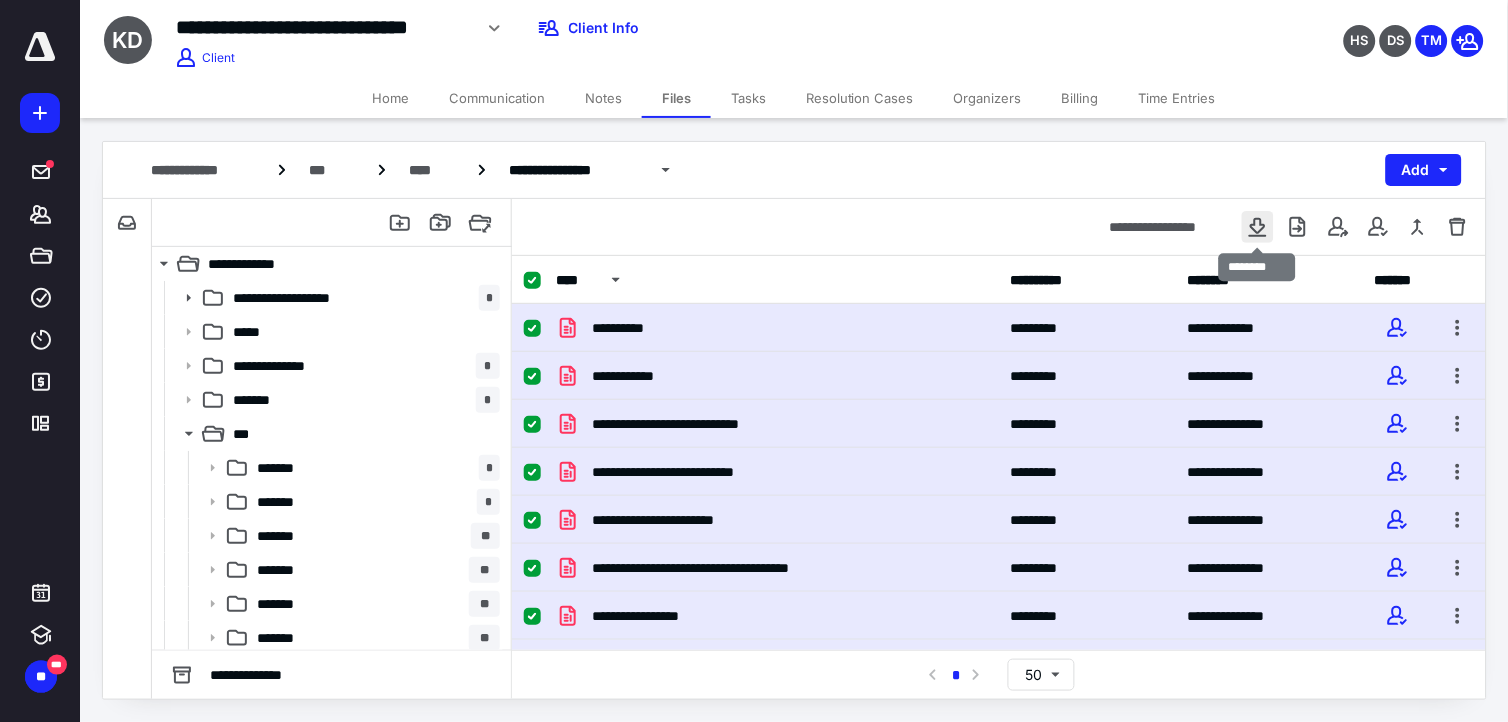 click at bounding box center (1258, 227) 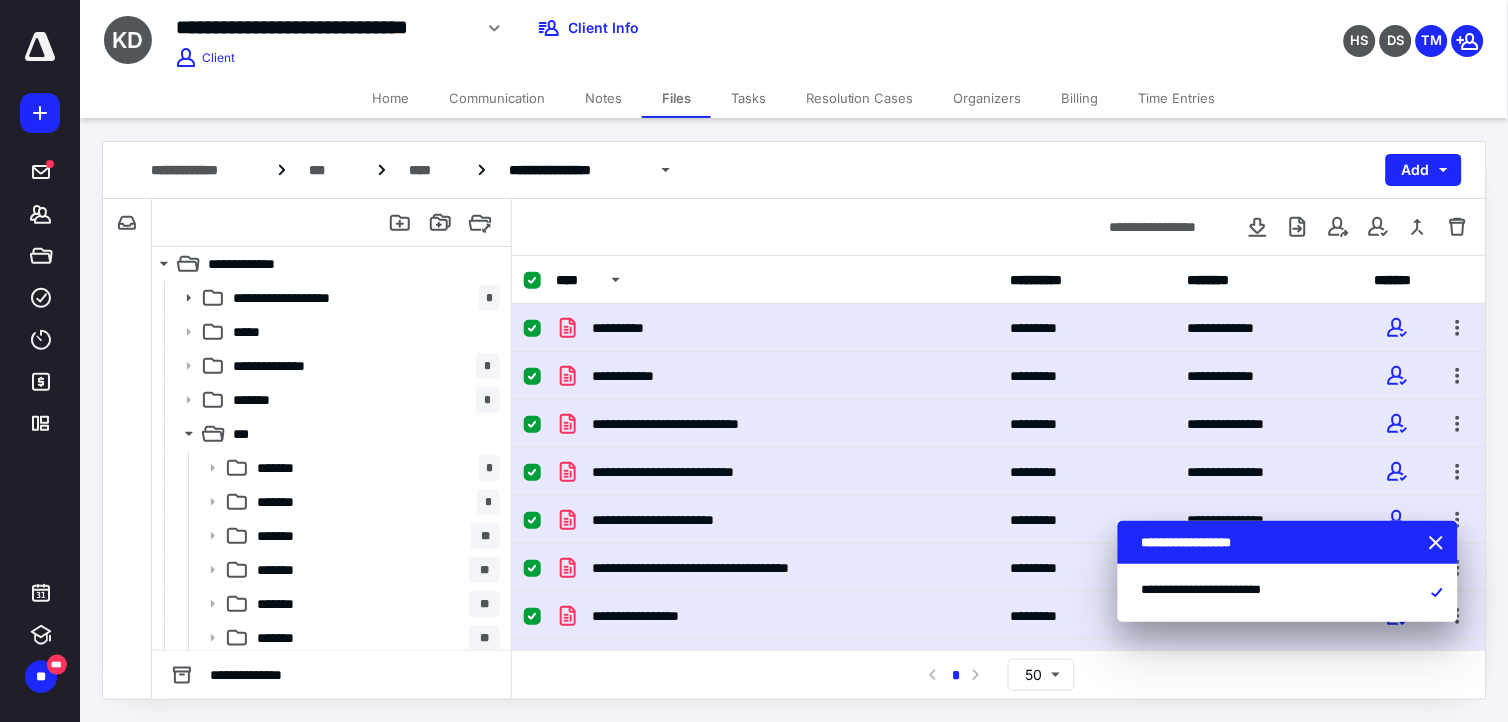 click 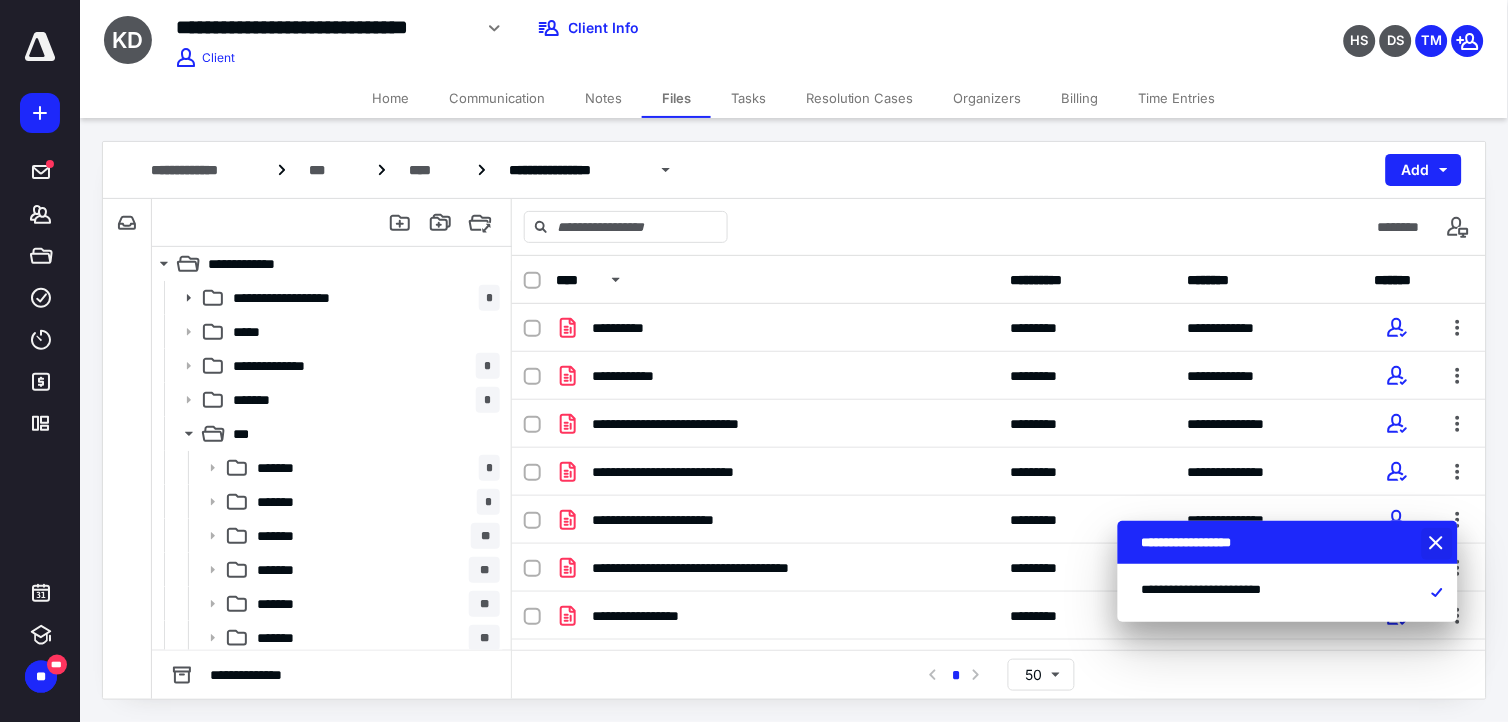 click at bounding box center [1439, 544] 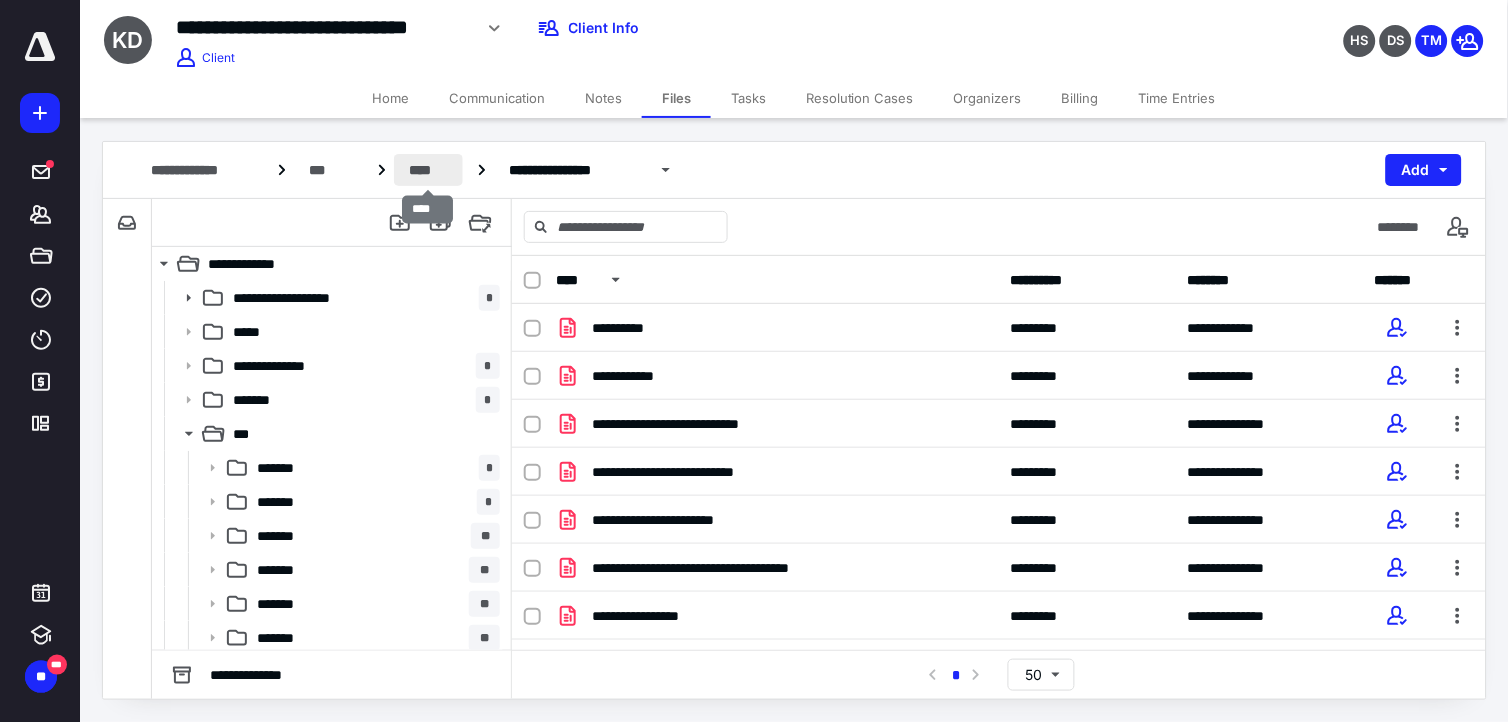 click on "****" at bounding box center [428, 170] 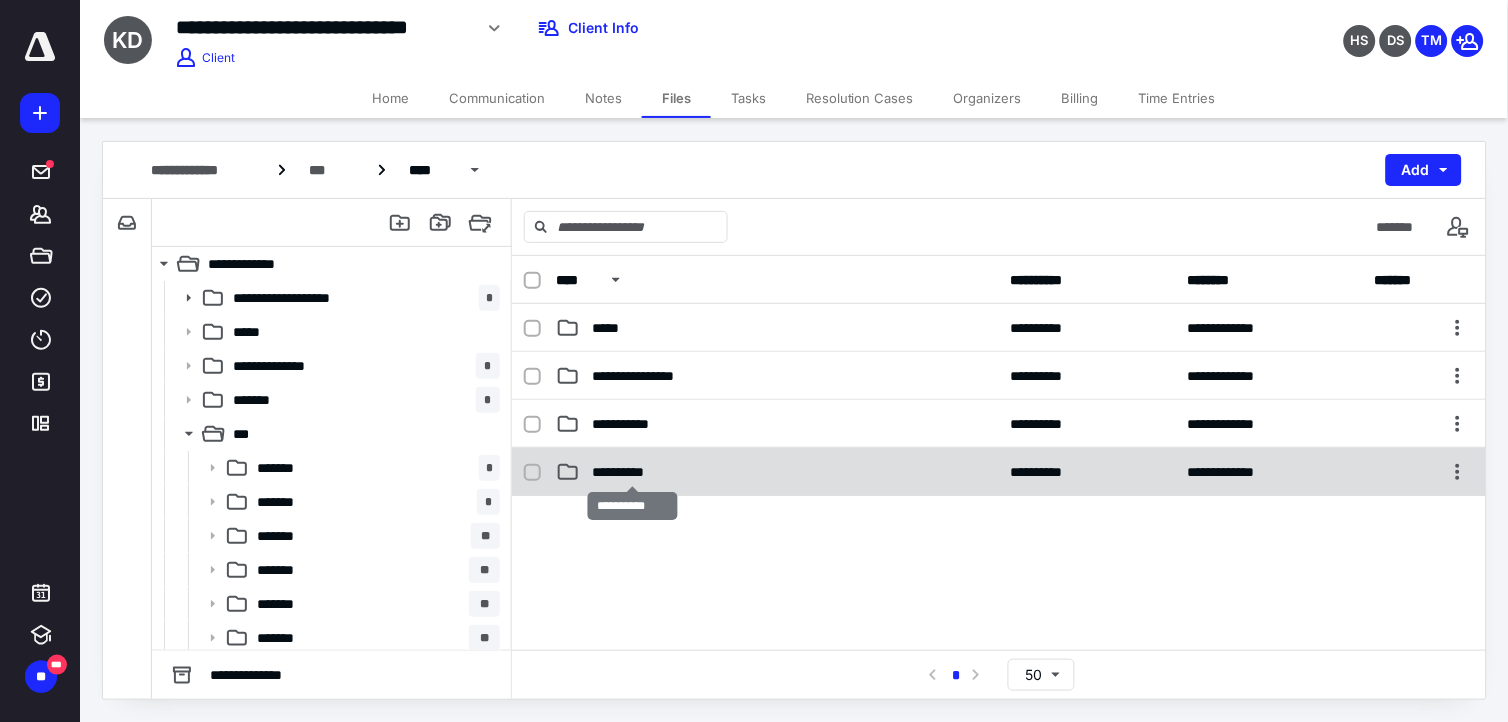 click on "**********" at bounding box center (632, 472) 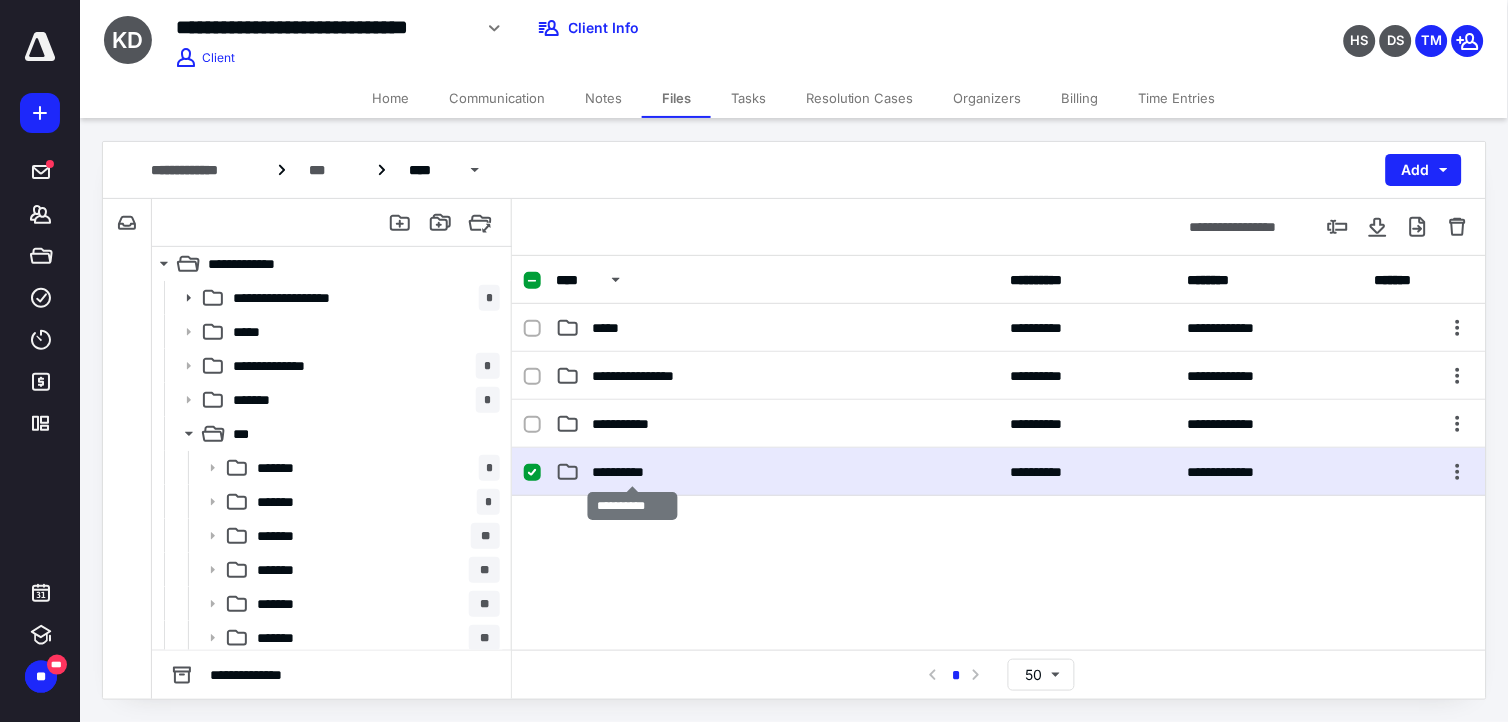click on "**********" at bounding box center (632, 472) 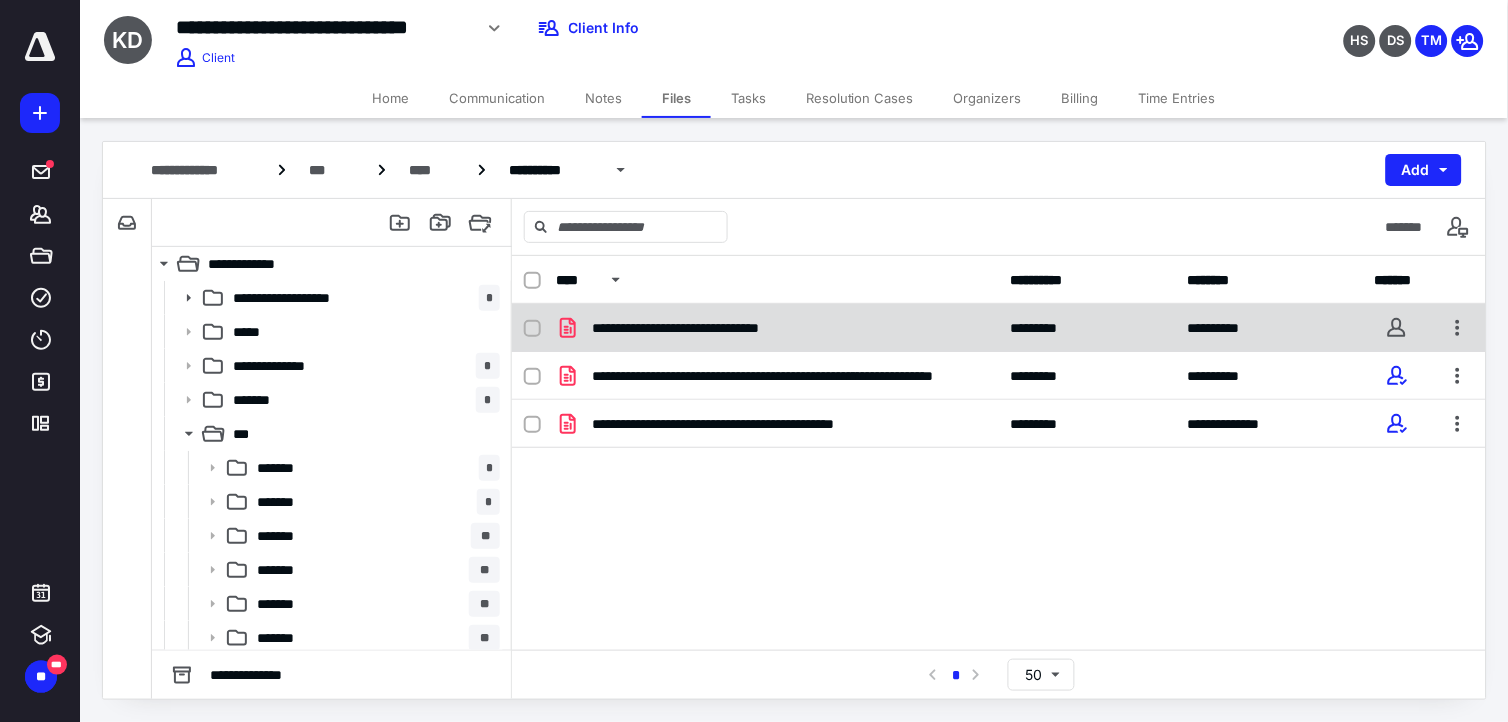 click 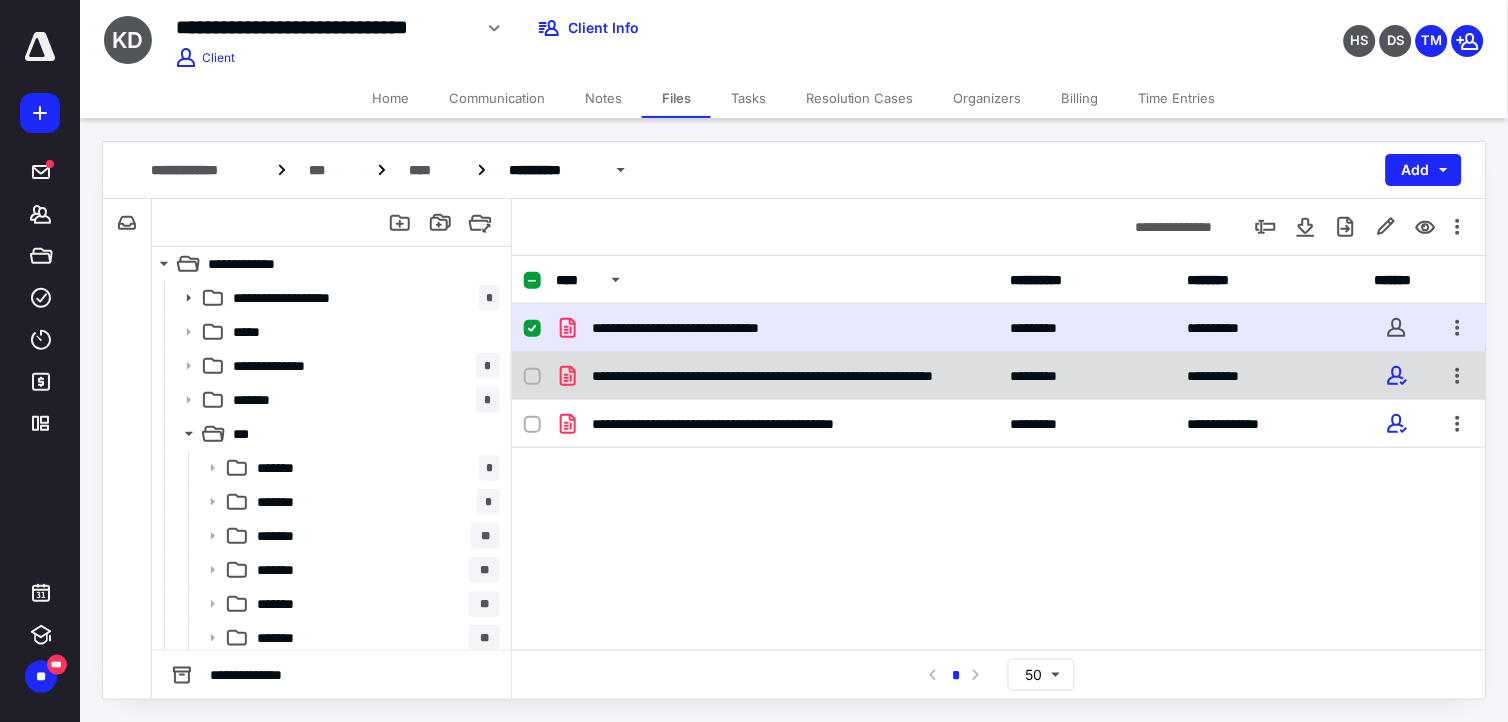 click at bounding box center (532, 377) 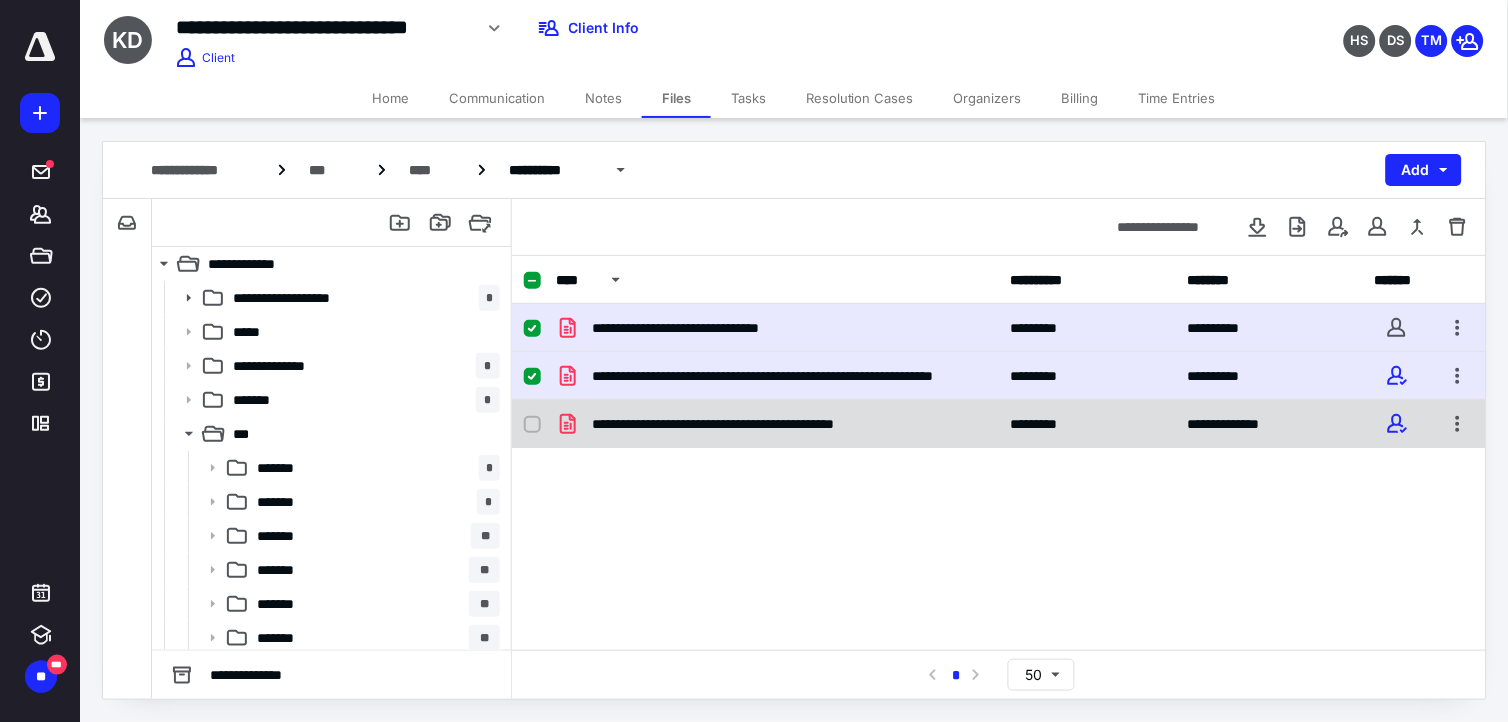 click 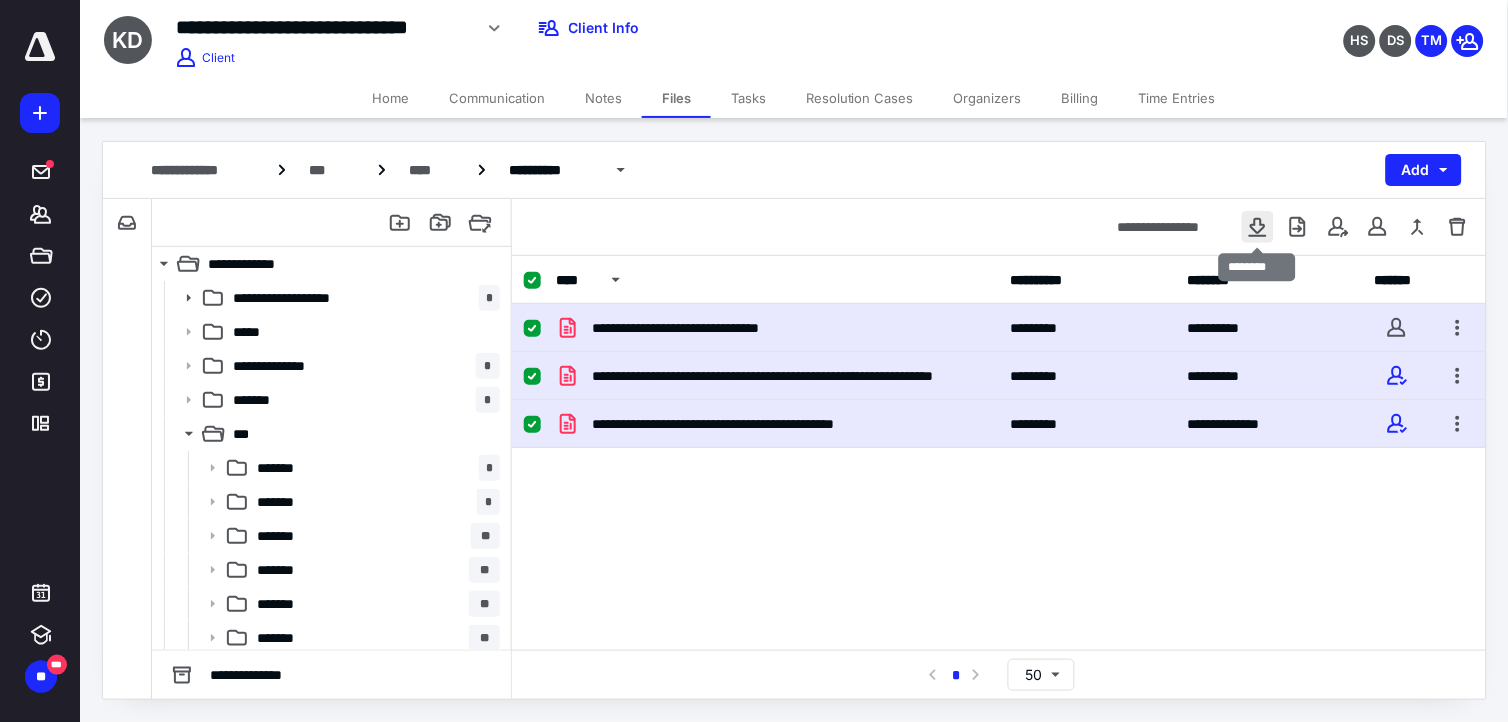 click at bounding box center (1258, 227) 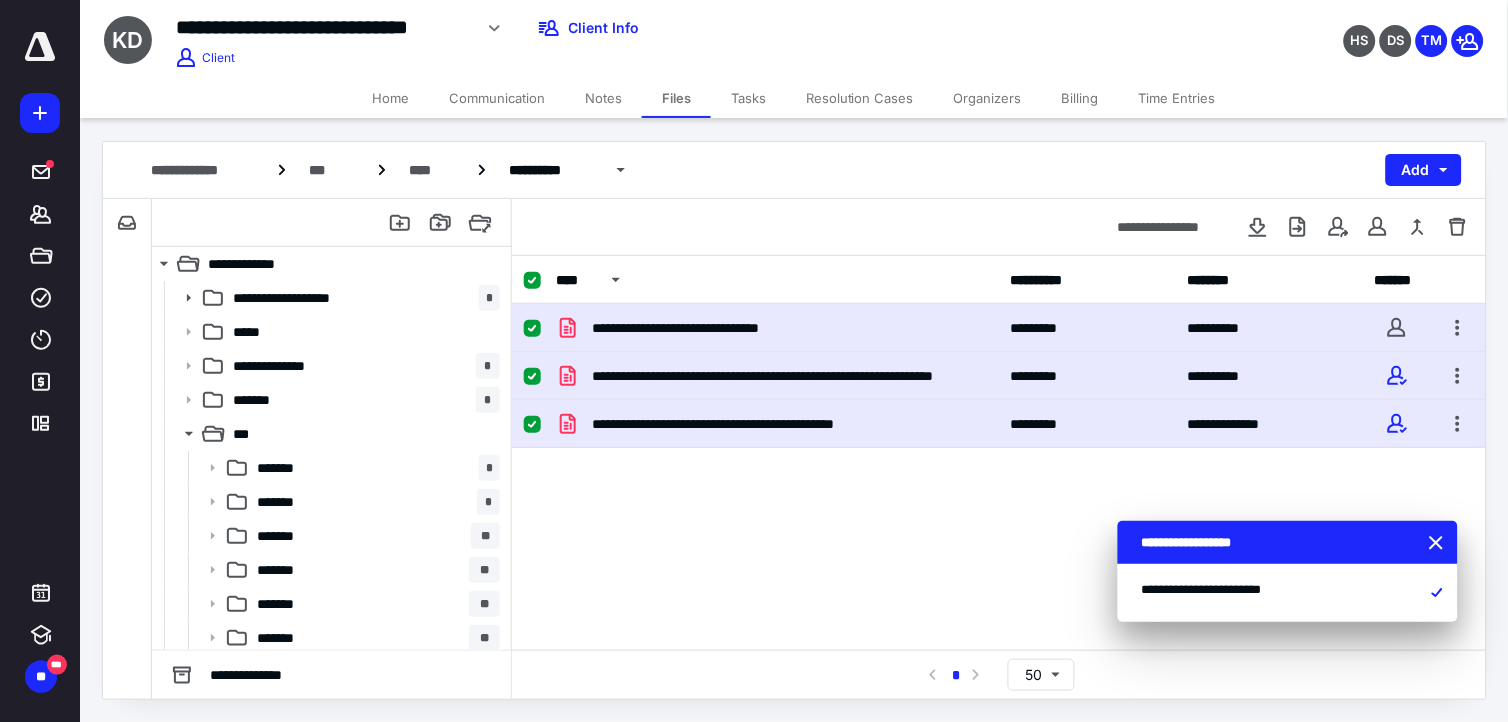 click on "**********" at bounding box center [999, 227] 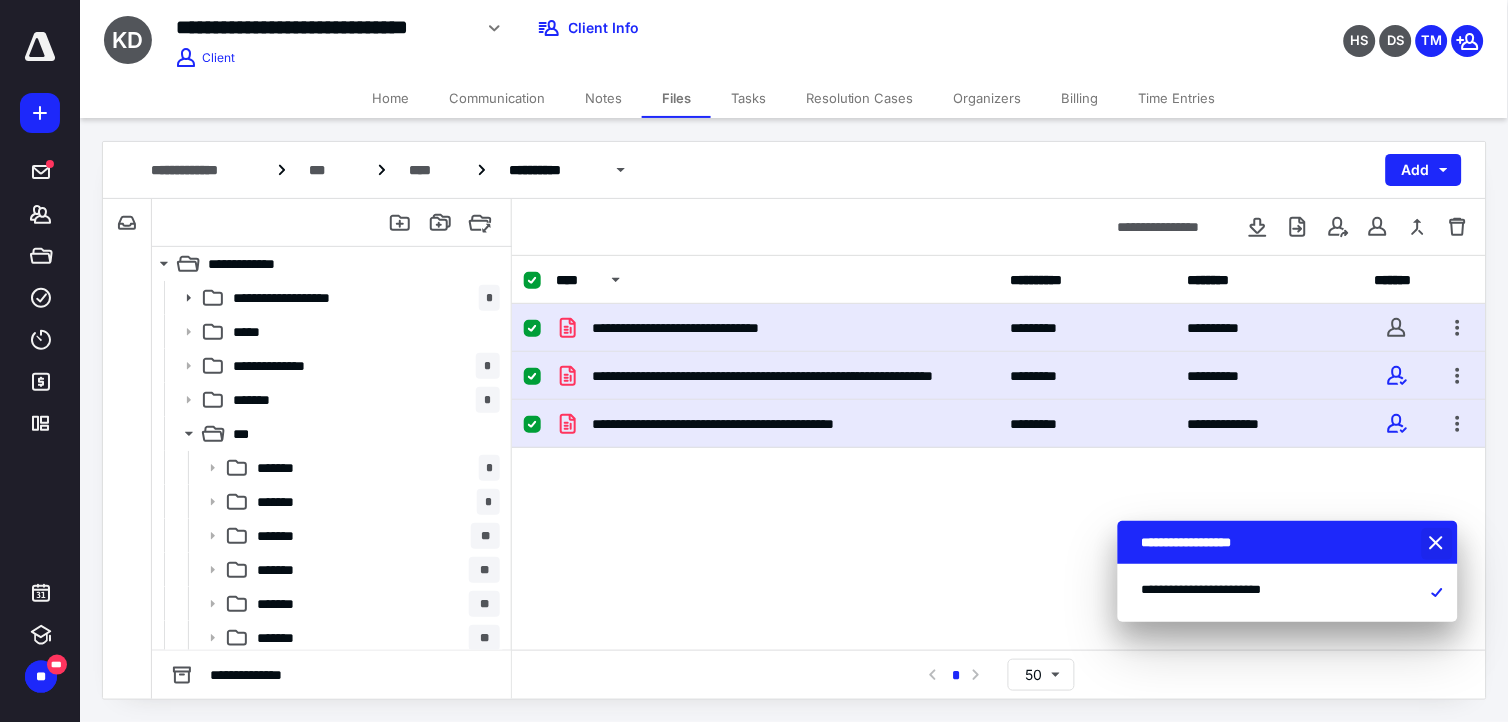 click at bounding box center (1439, 544) 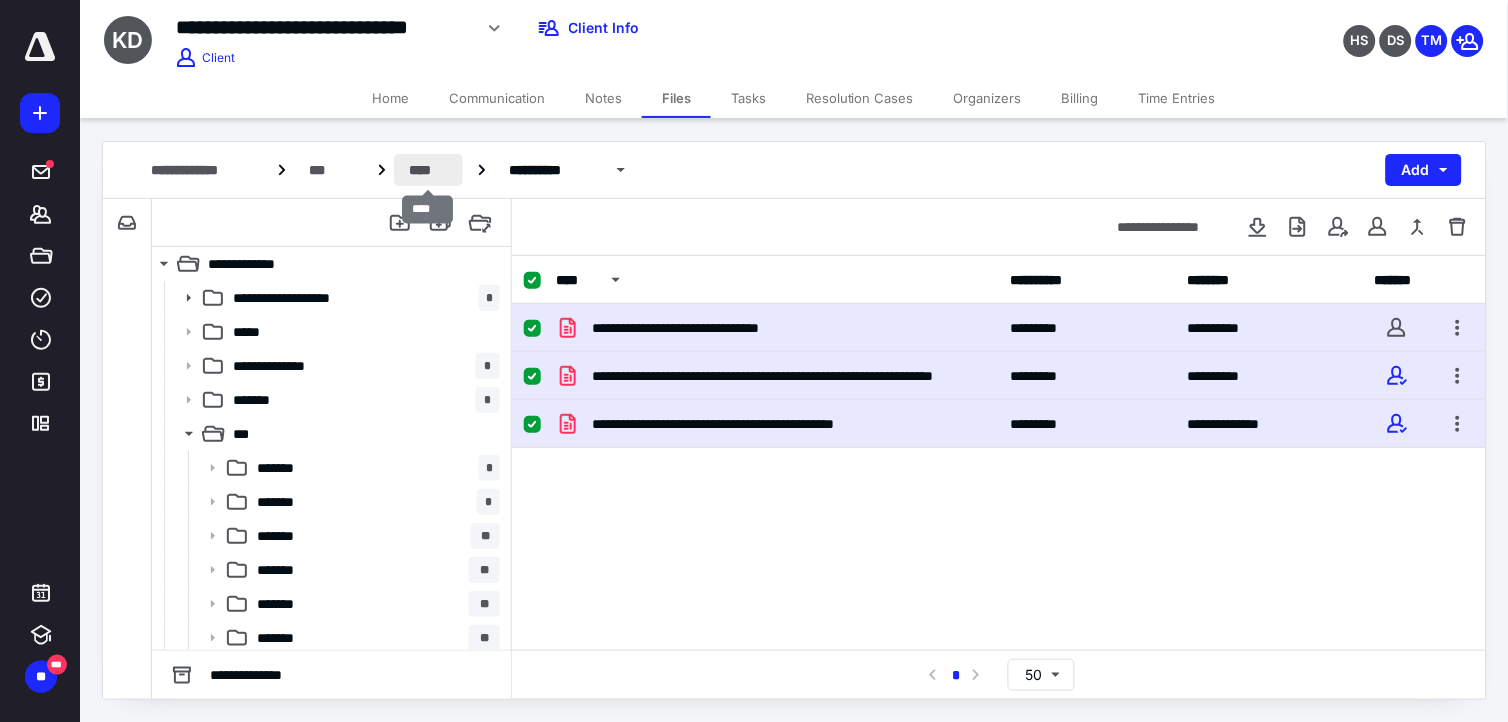 click on "****" at bounding box center [428, 170] 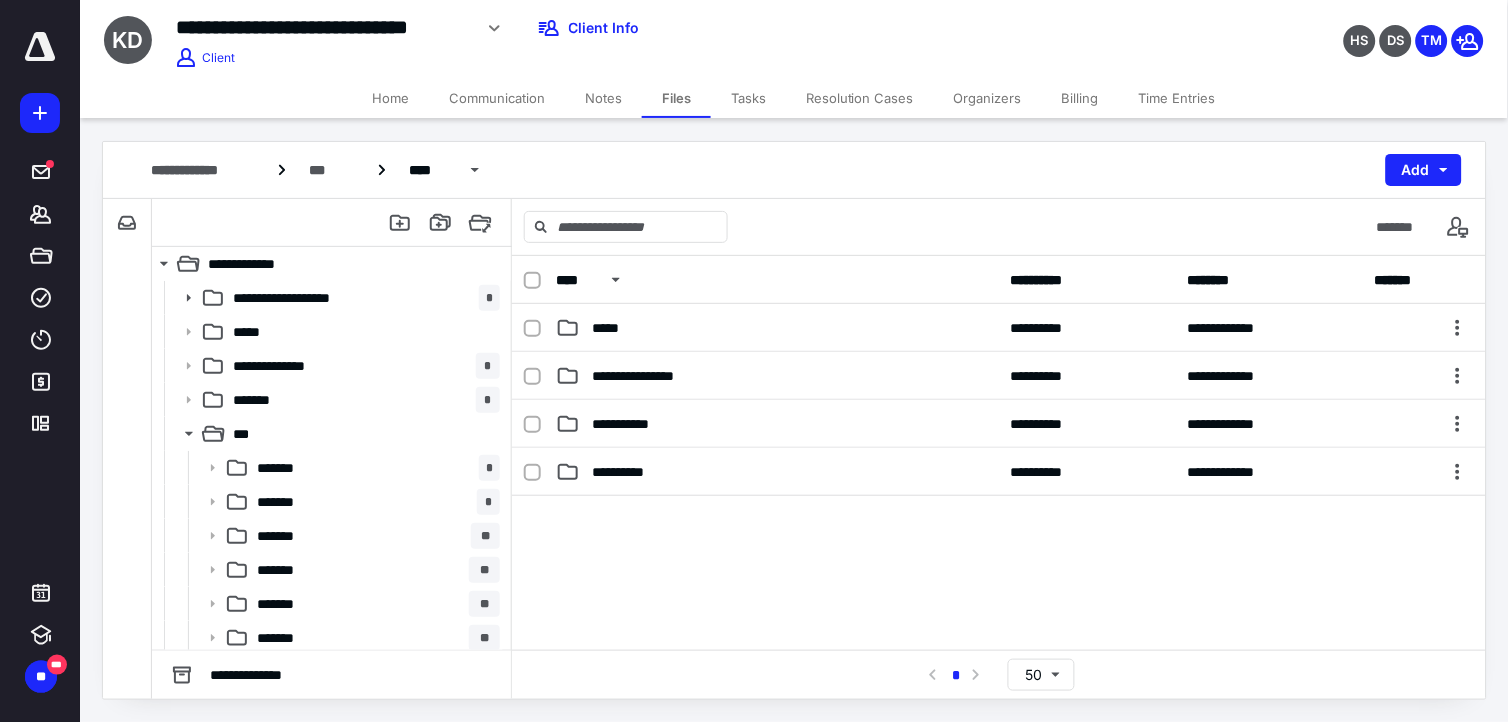 scroll, scrollTop: 111, scrollLeft: 0, axis: vertical 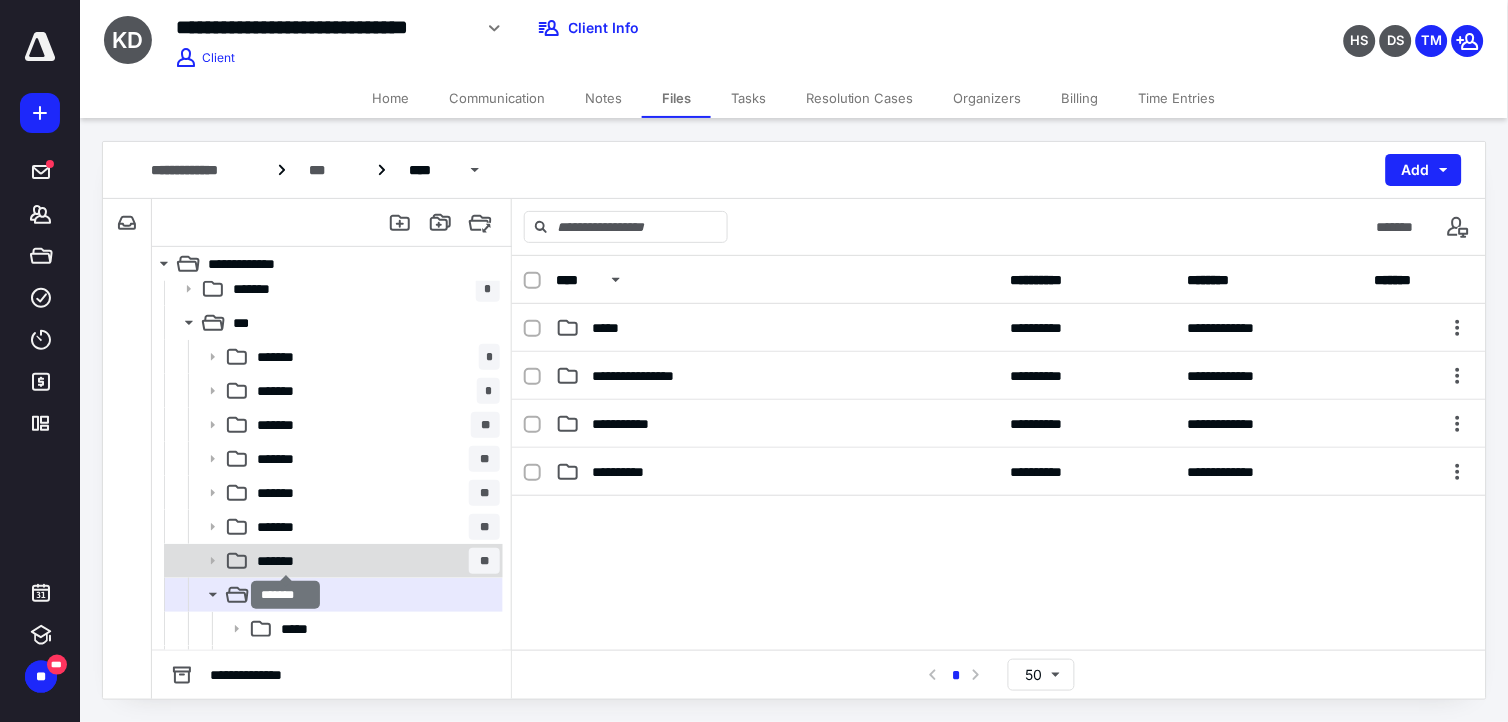 click on "*******" at bounding box center (285, 561) 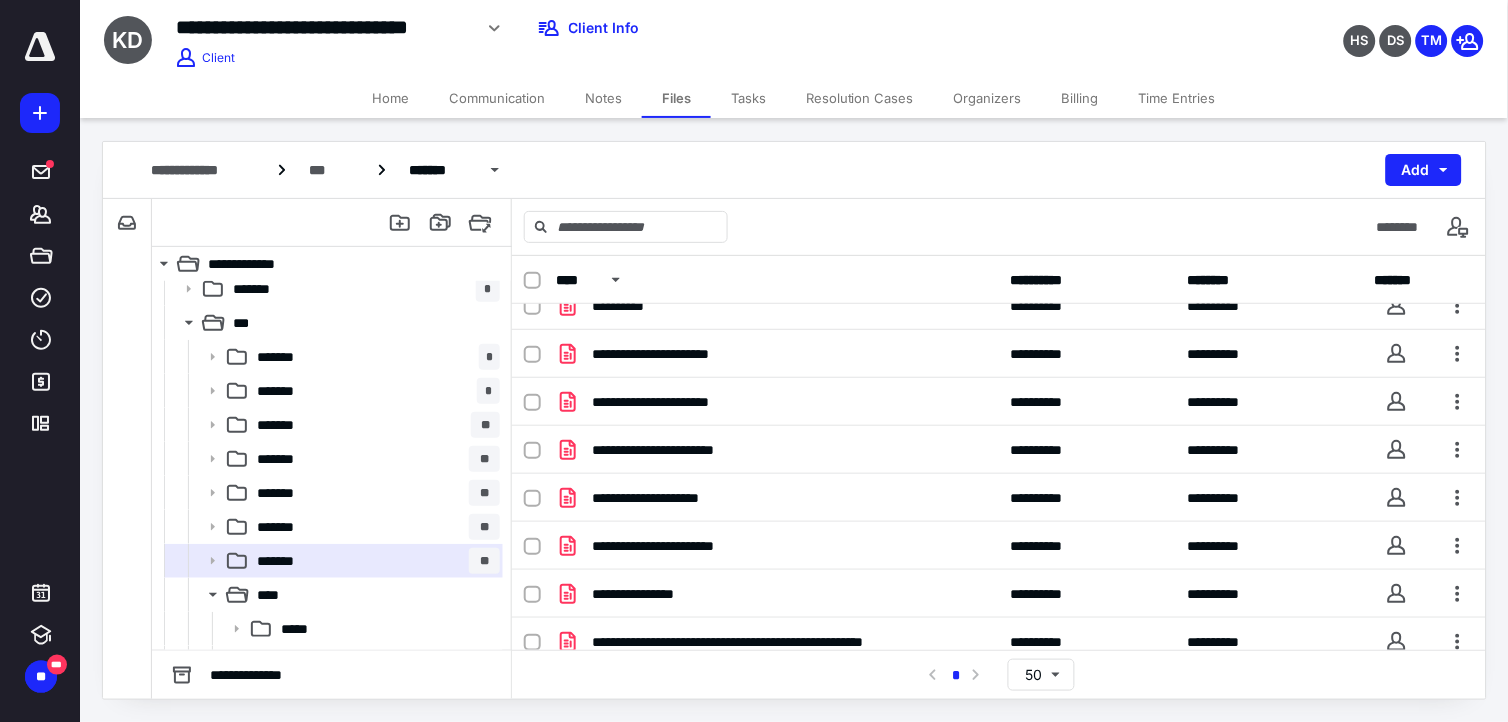 scroll, scrollTop: 1482, scrollLeft: 0, axis: vertical 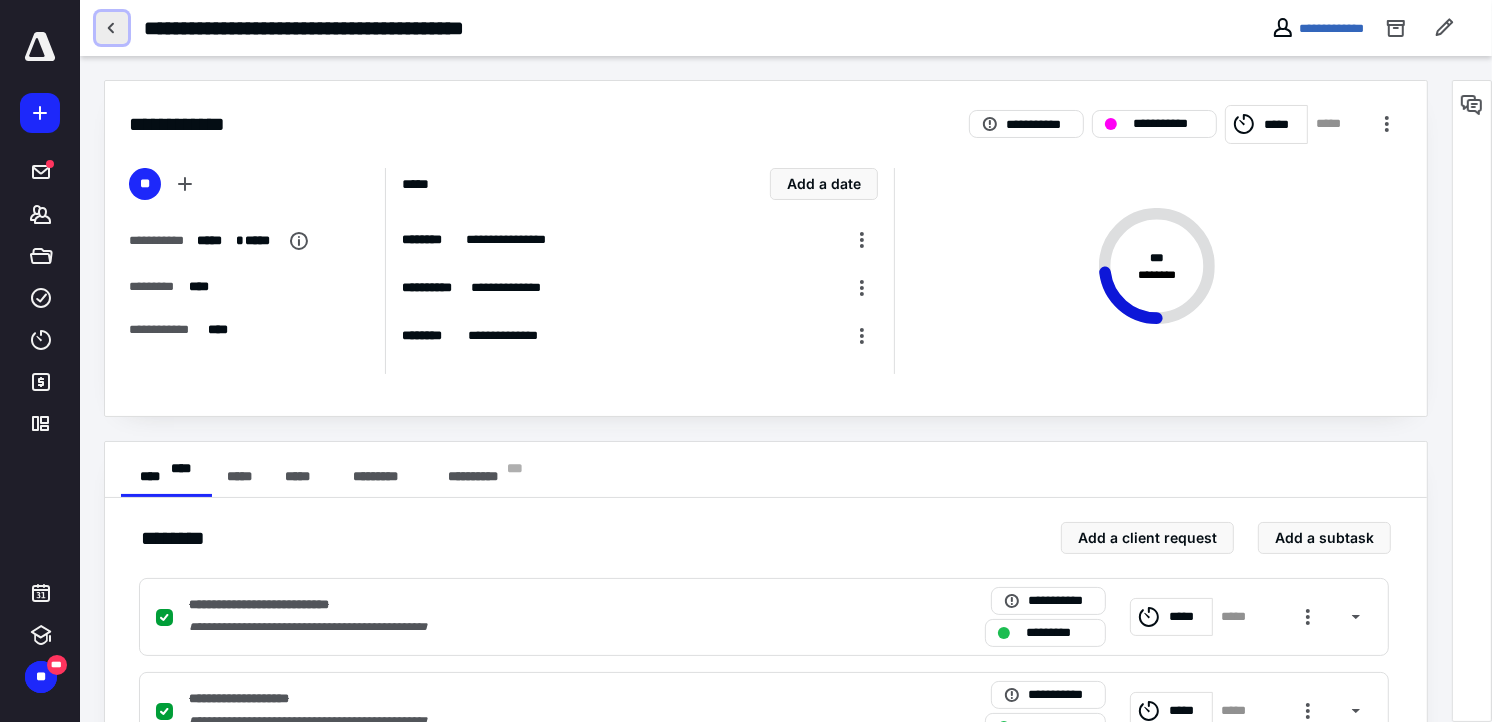 click at bounding box center [112, 28] 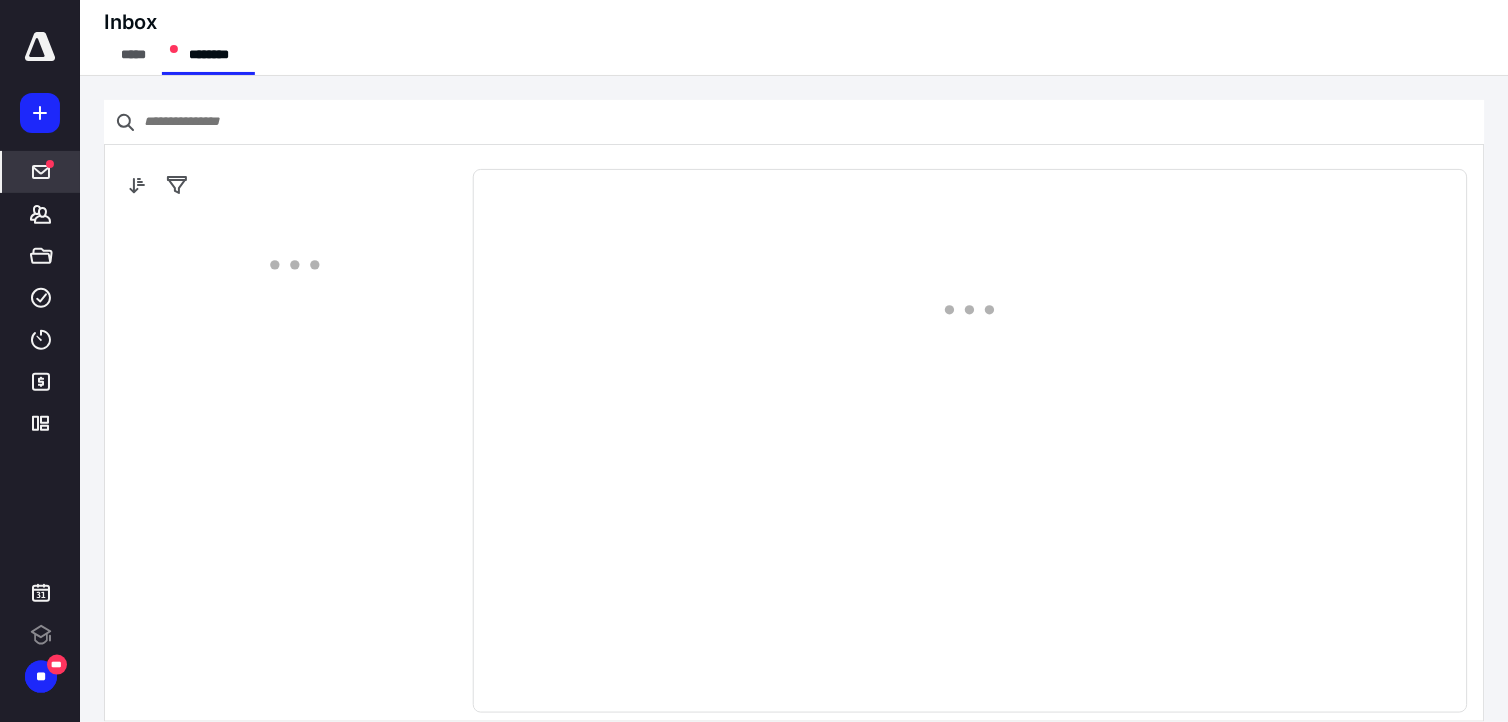 scroll, scrollTop: 0, scrollLeft: 0, axis: both 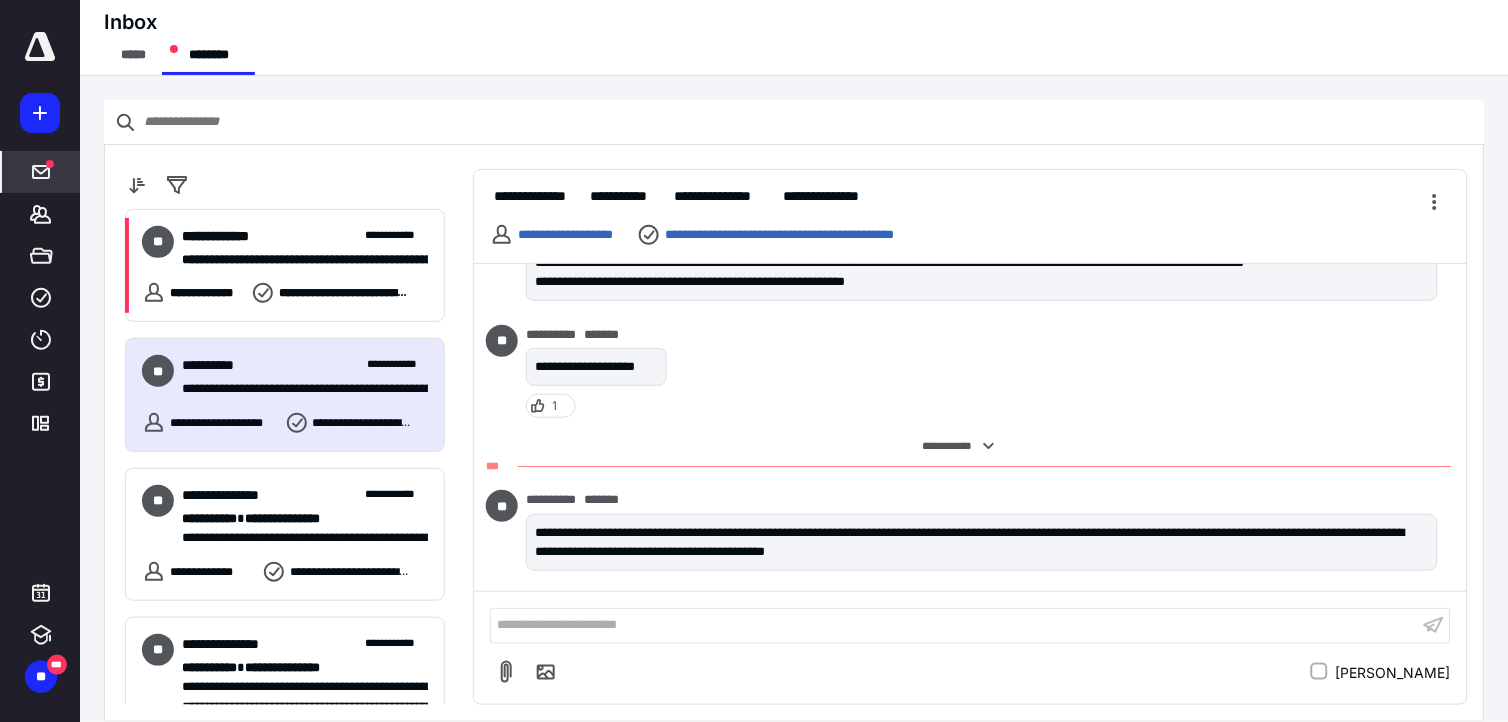 click on "**********" at bounding box center (954, 625) 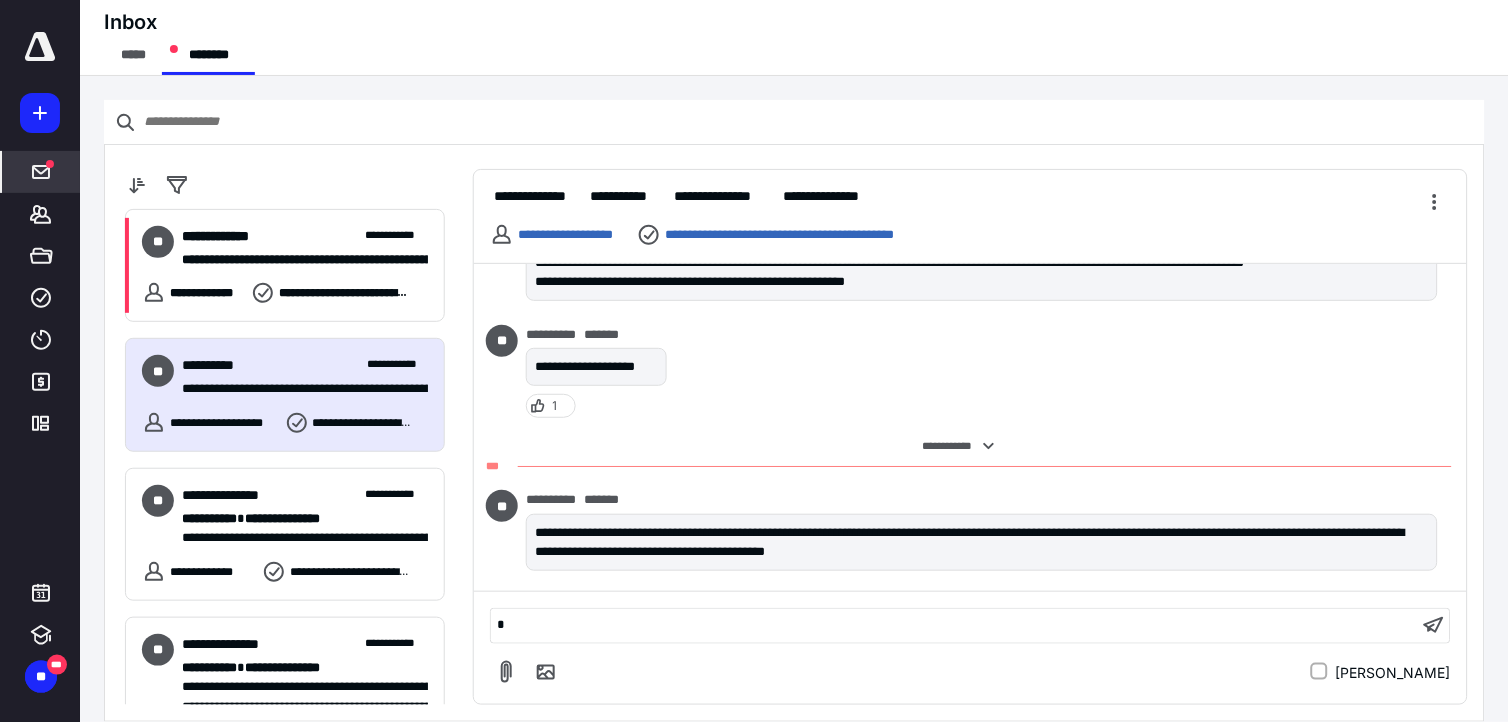 type 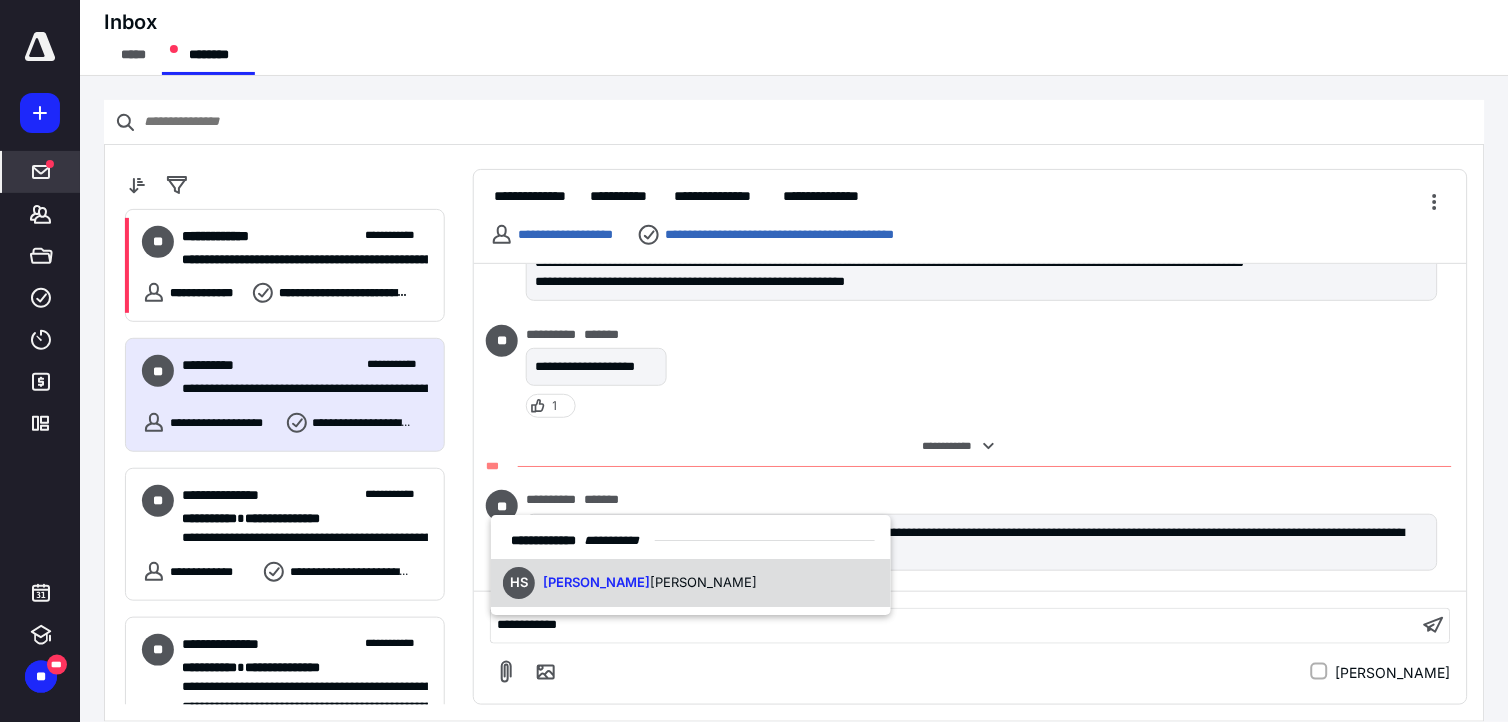 click on "Smith" at bounding box center [703, 583] 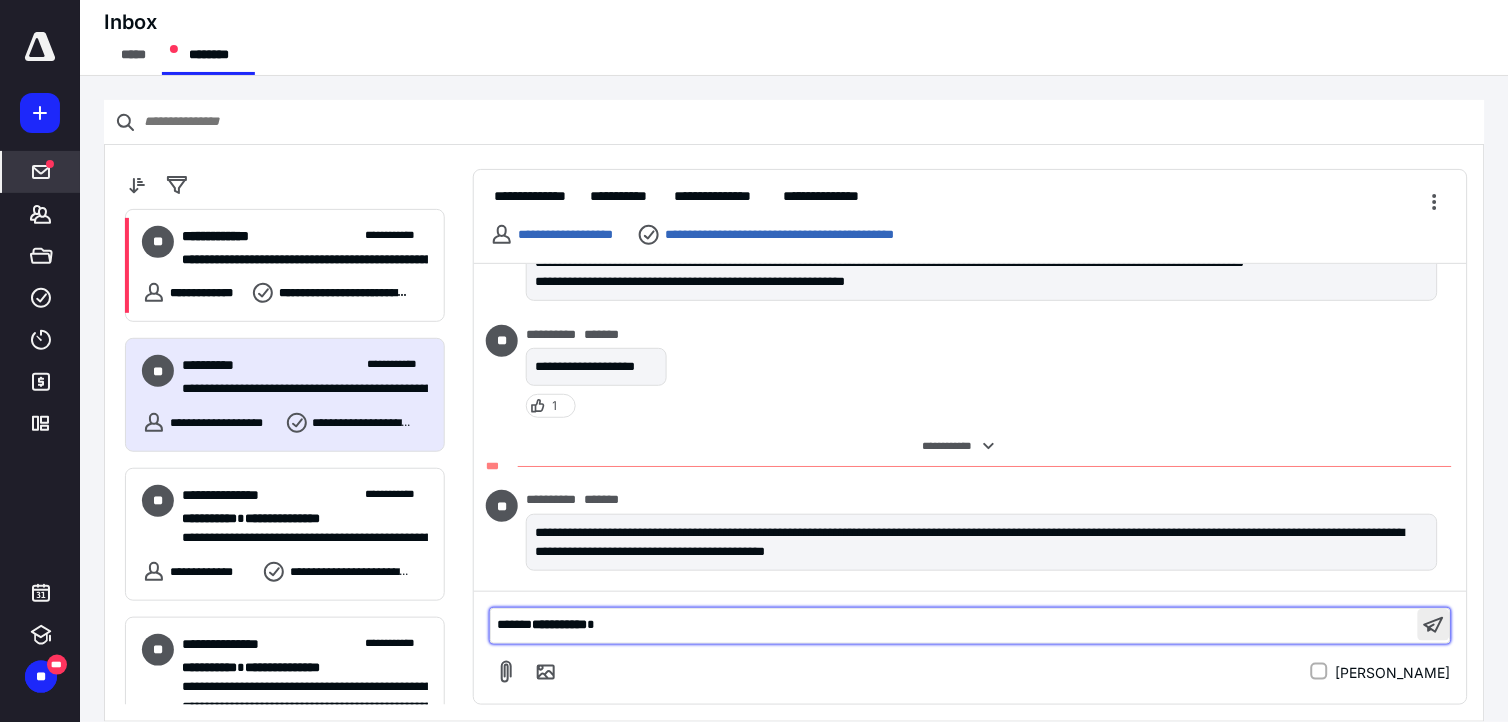click at bounding box center [1434, 625] 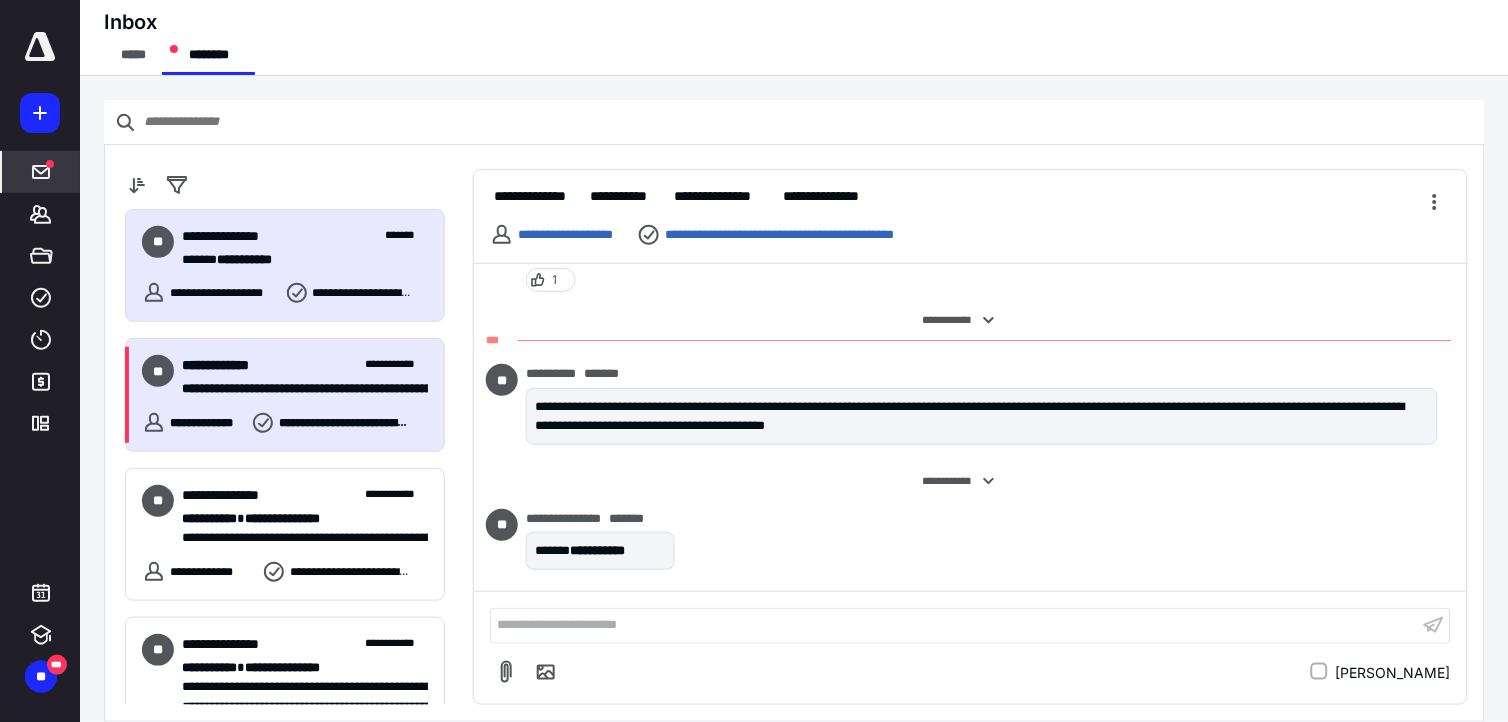 click on "**********" at bounding box center [305, 376] 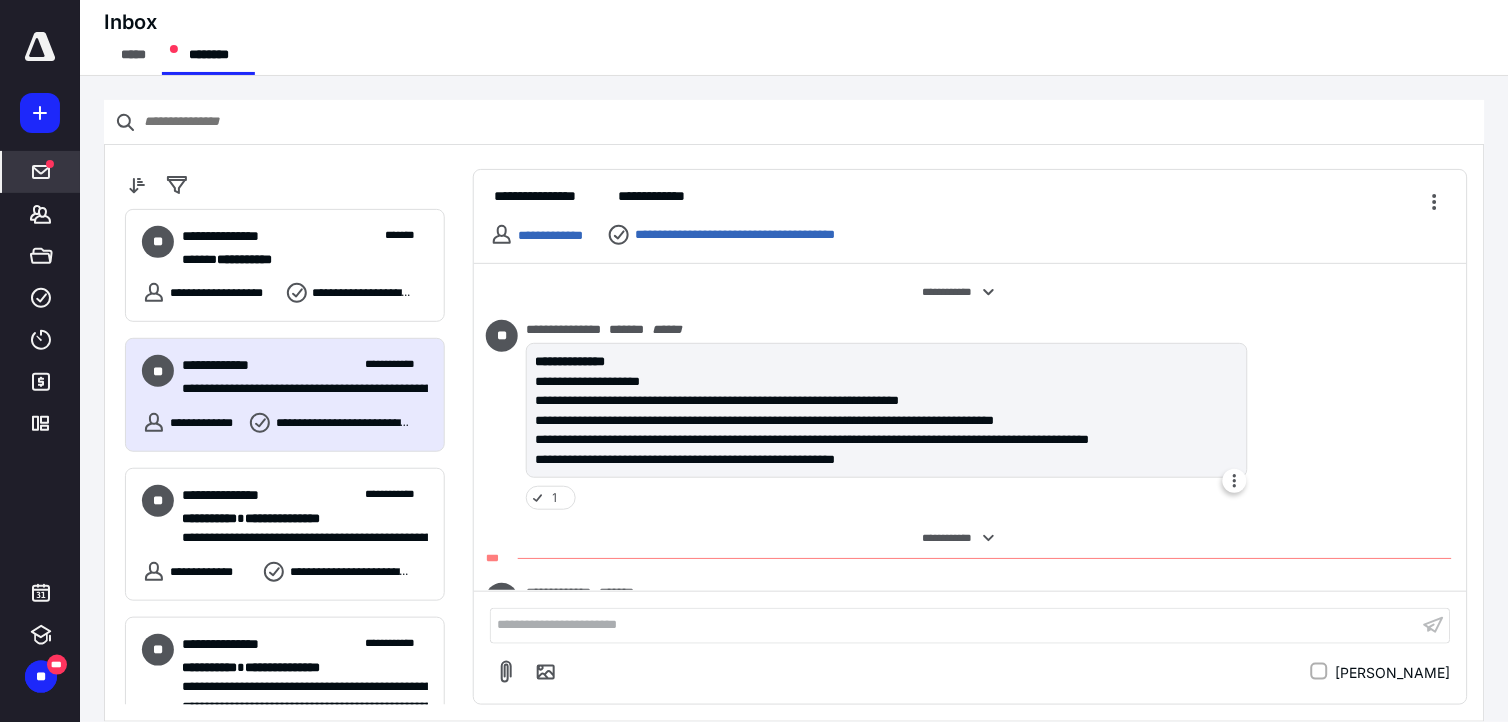 scroll, scrollTop: 73, scrollLeft: 0, axis: vertical 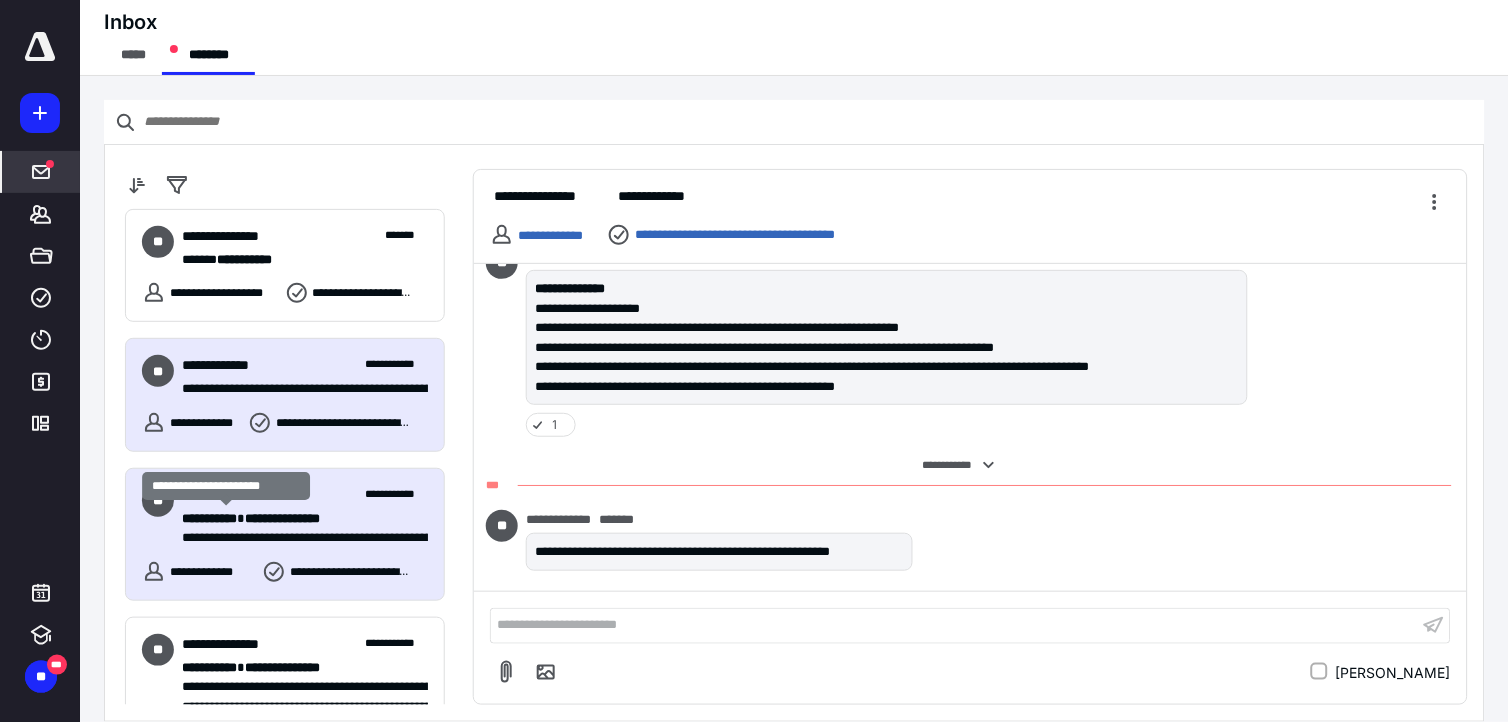 click on "**********" at bounding box center [209, 518] 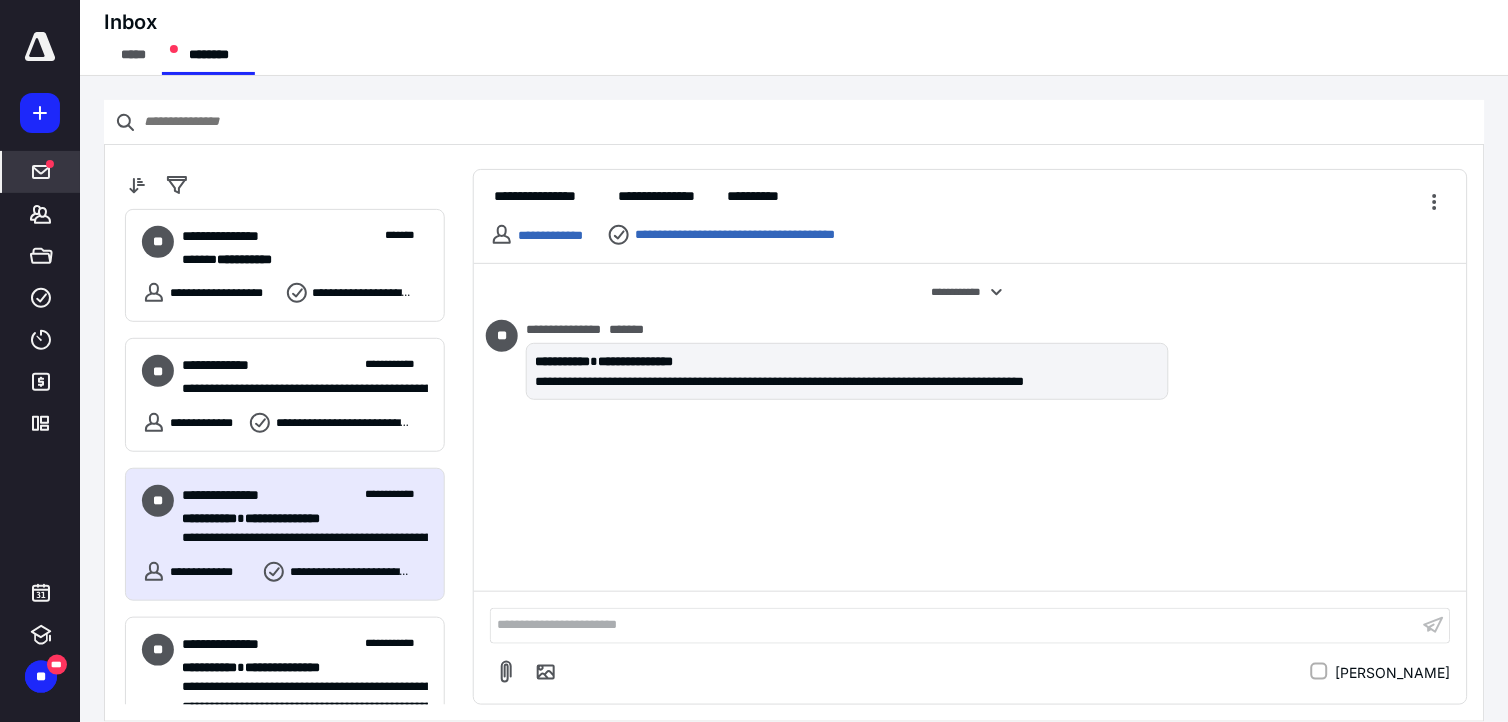 scroll, scrollTop: 111, scrollLeft: 0, axis: vertical 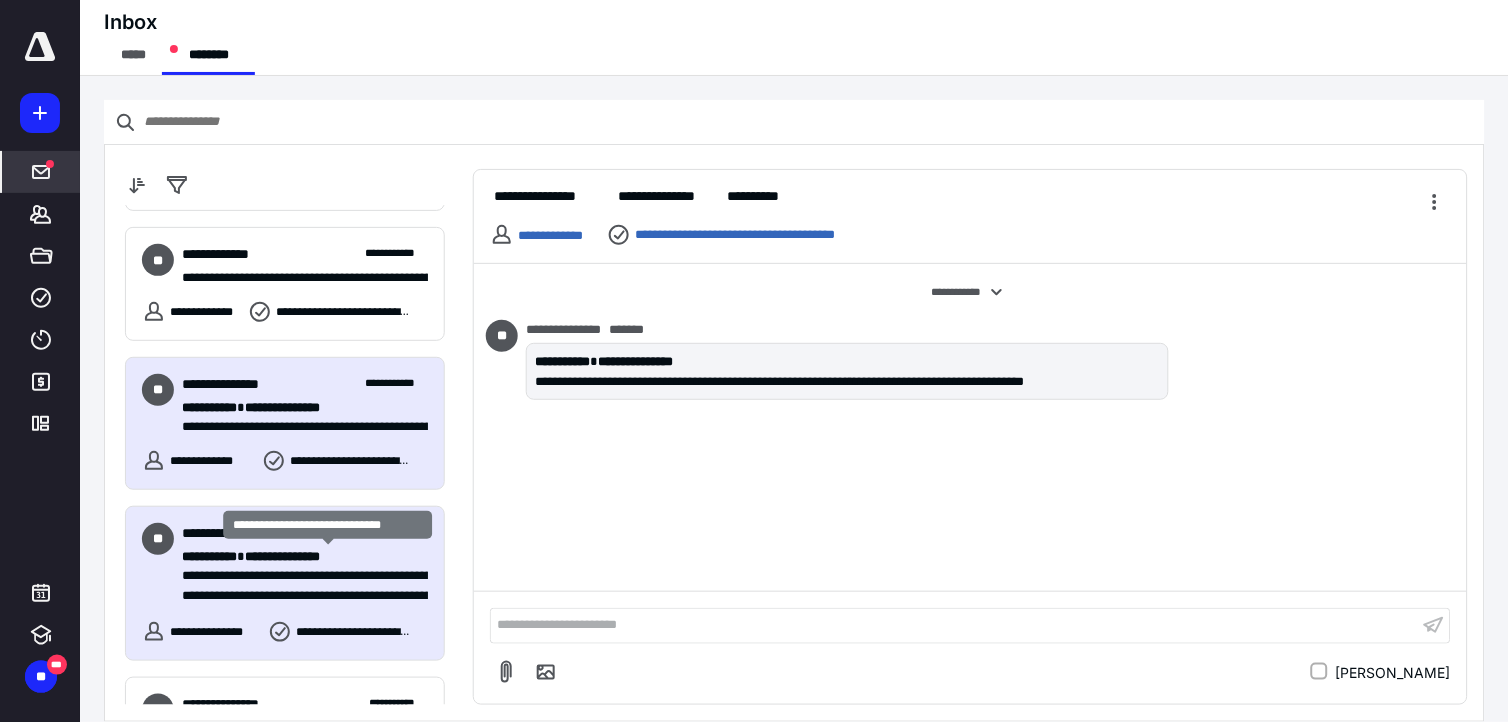 click on "**********" at bounding box center (282, 556) 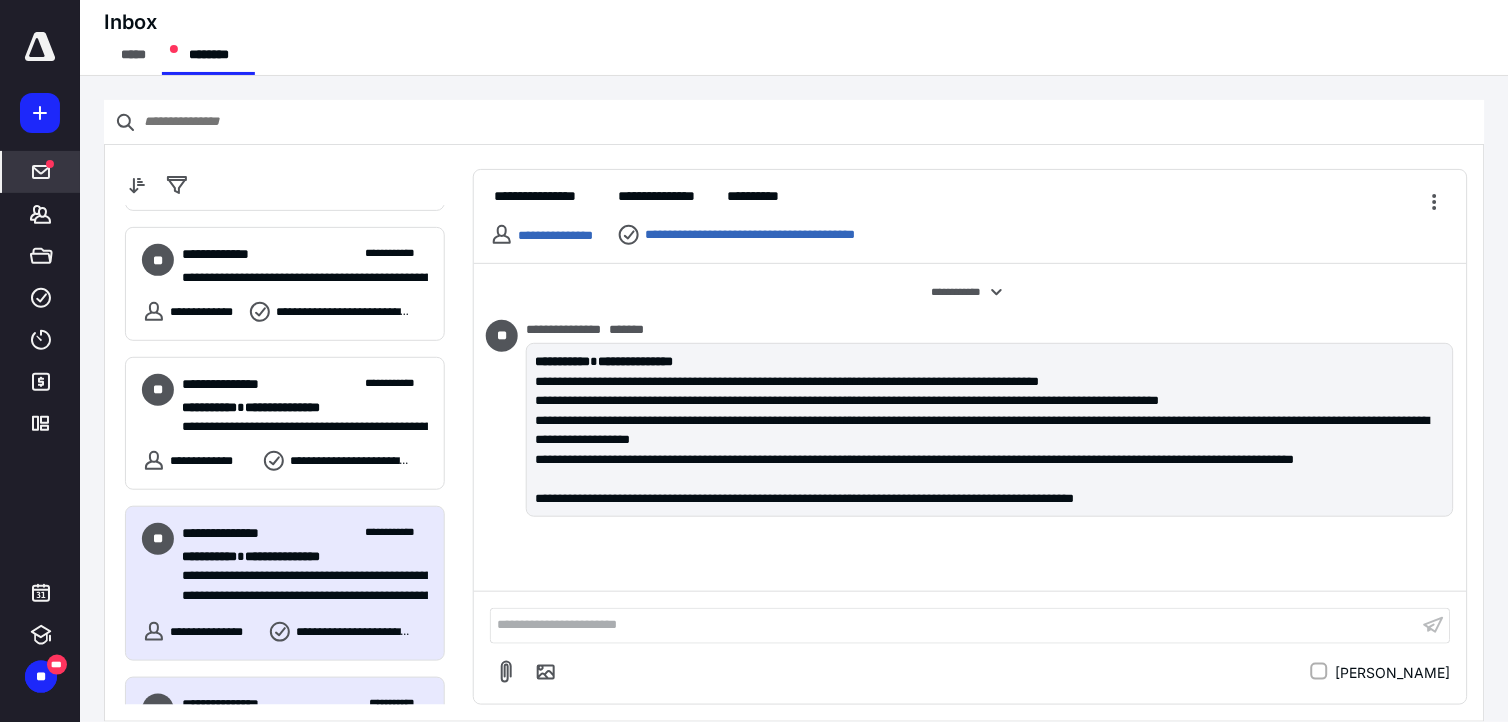 scroll, scrollTop: 333, scrollLeft: 0, axis: vertical 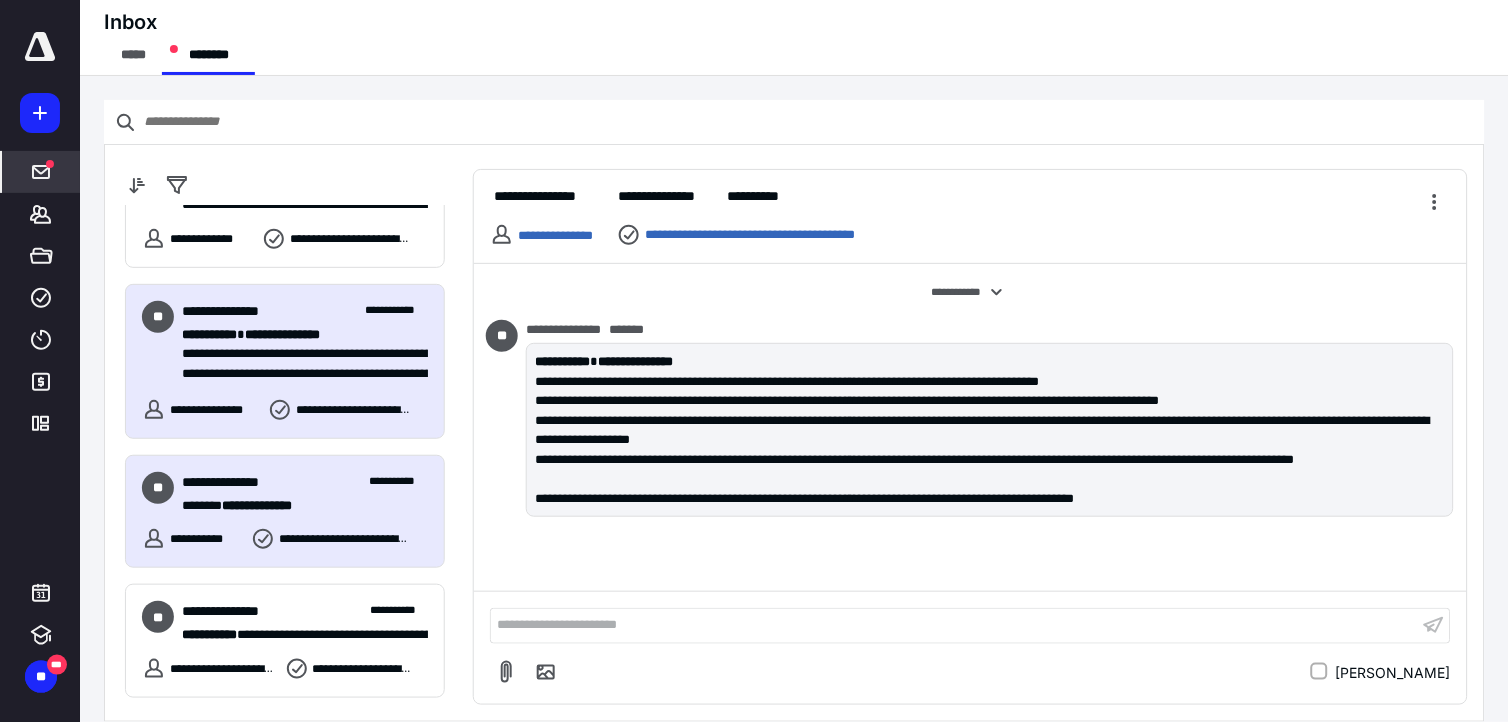 click on "**********" at bounding box center (240, 482) 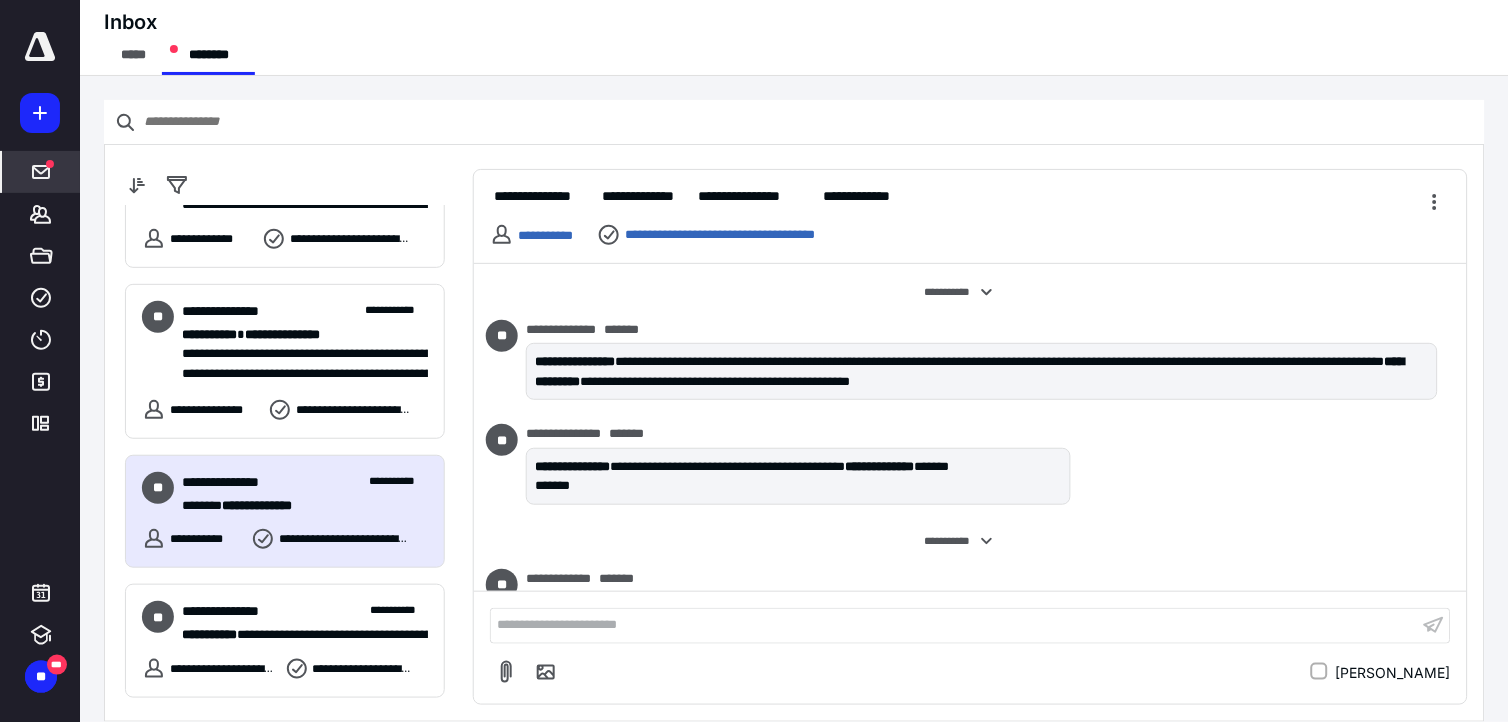 scroll, scrollTop: 144, scrollLeft: 0, axis: vertical 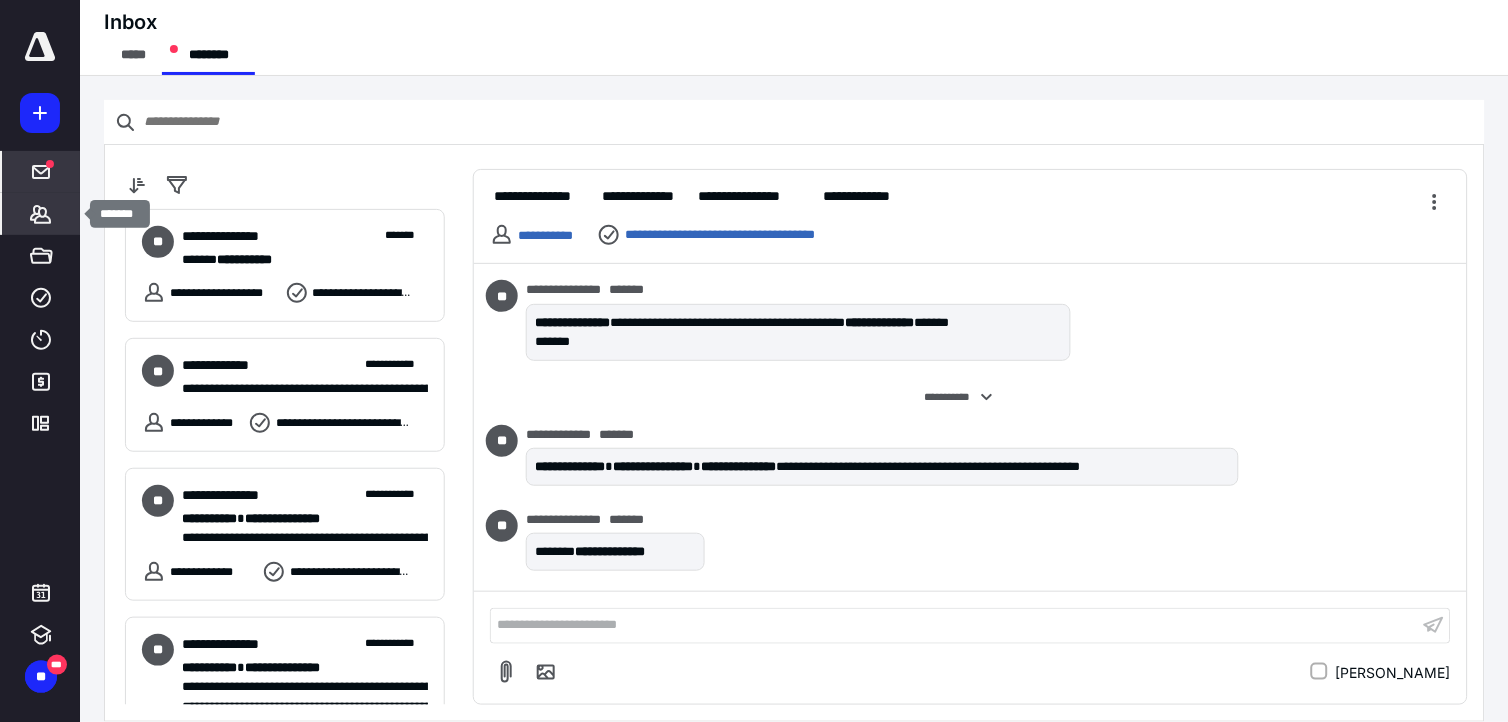 click 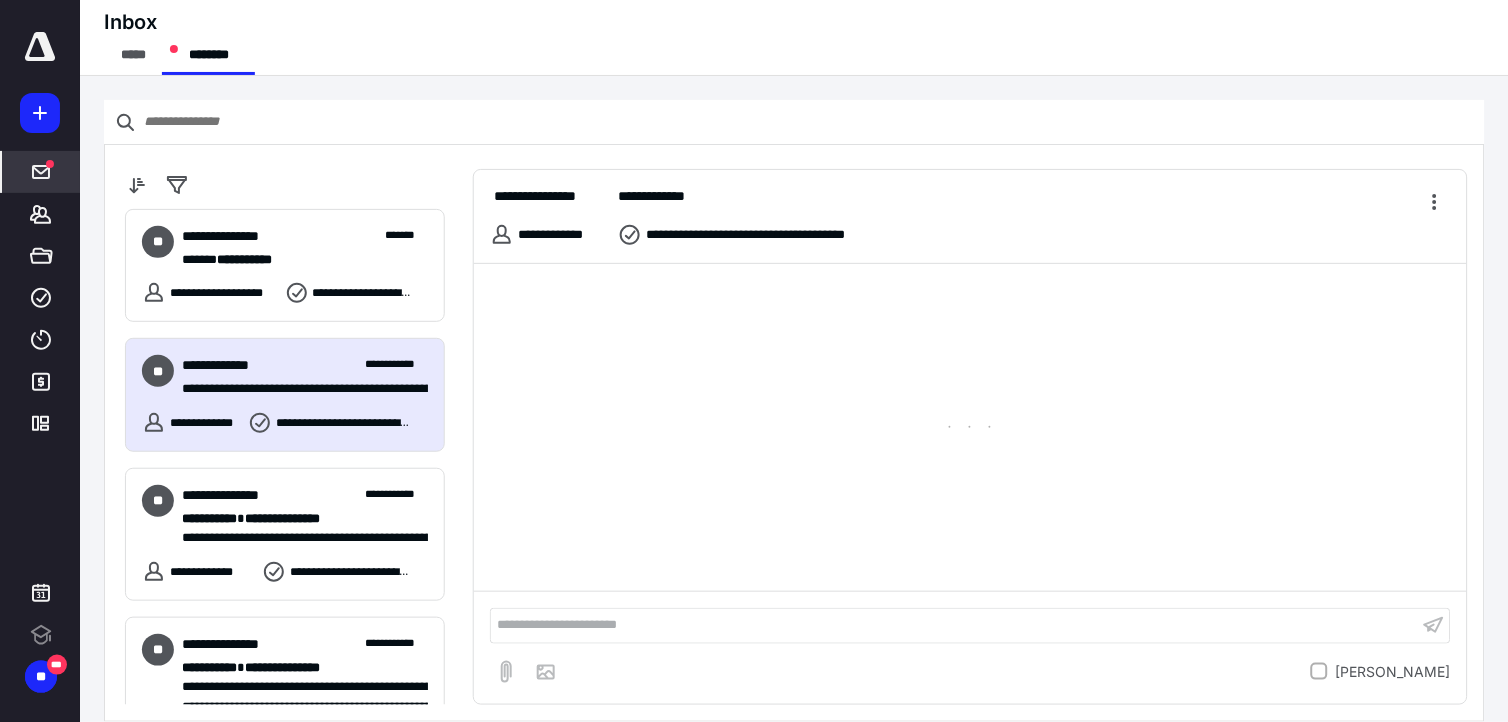scroll, scrollTop: 0, scrollLeft: 0, axis: both 